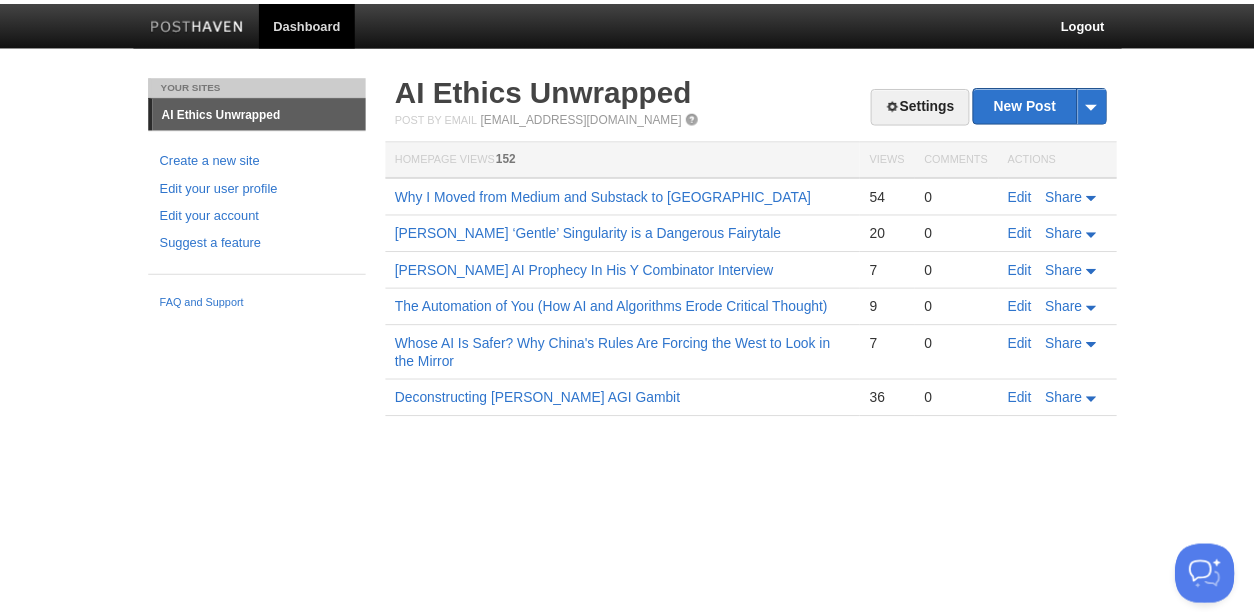 scroll, scrollTop: 0, scrollLeft: 0, axis: both 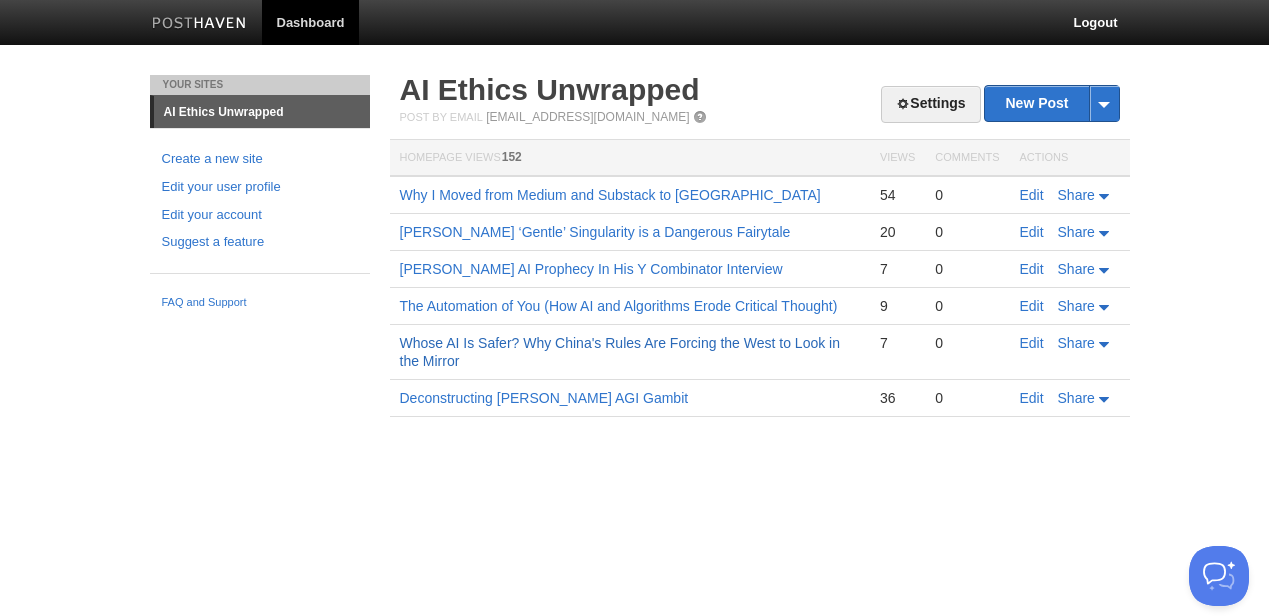click on "Whose AI Is Safer? Why China's Rules Are Forcing the West to Look in the Mirror" at bounding box center [620, 352] 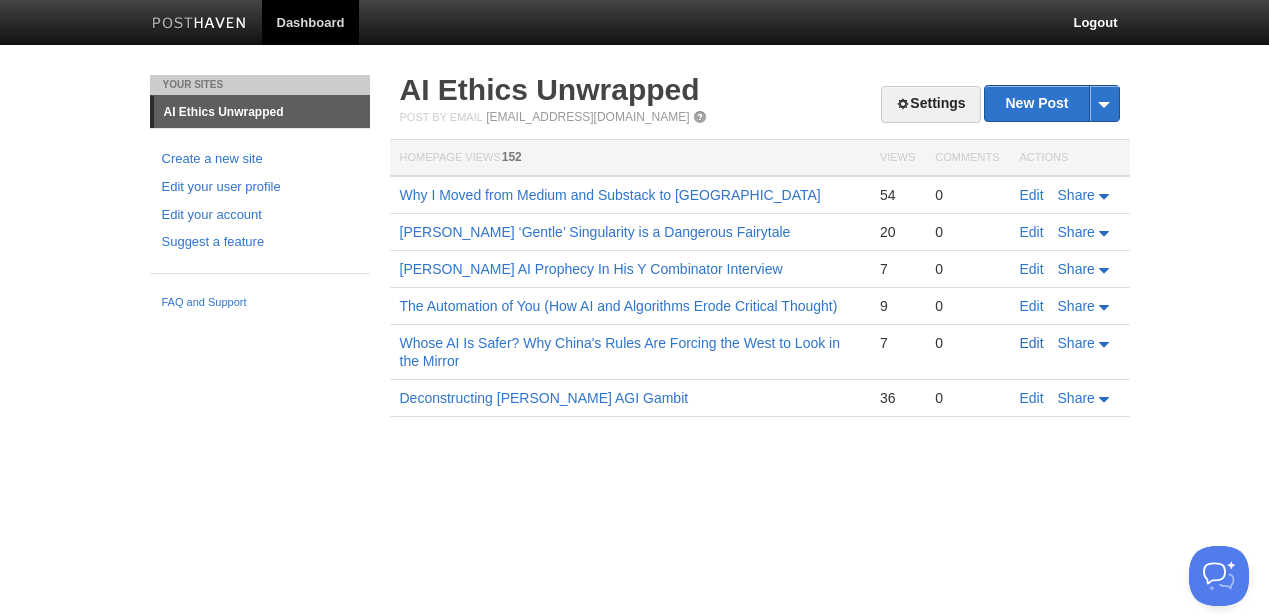 click on "Edit" at bounding box center (1032, 343) 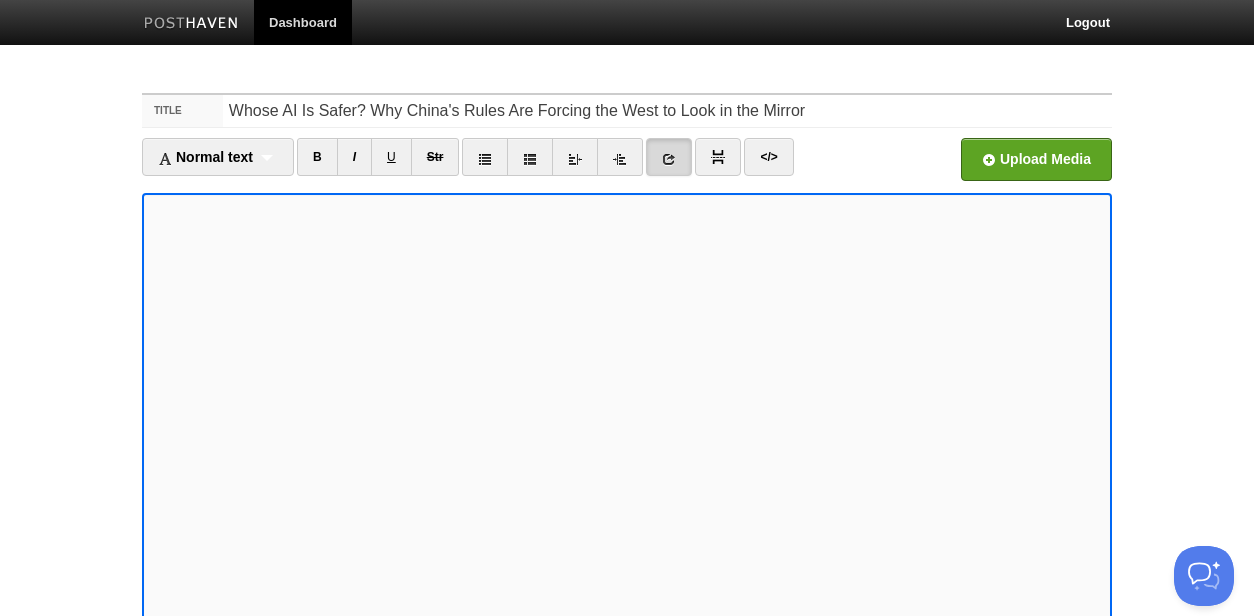scroll, scrollTop: 0, scrollLeft: 0, axis: both 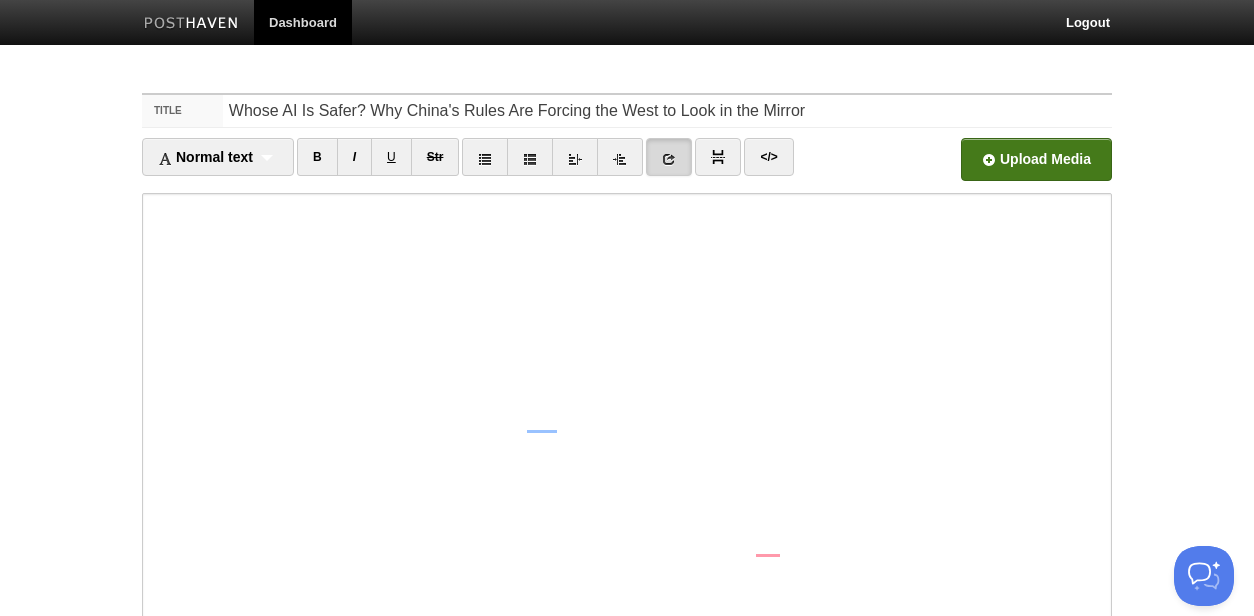 click at bounding box center [433, 165] 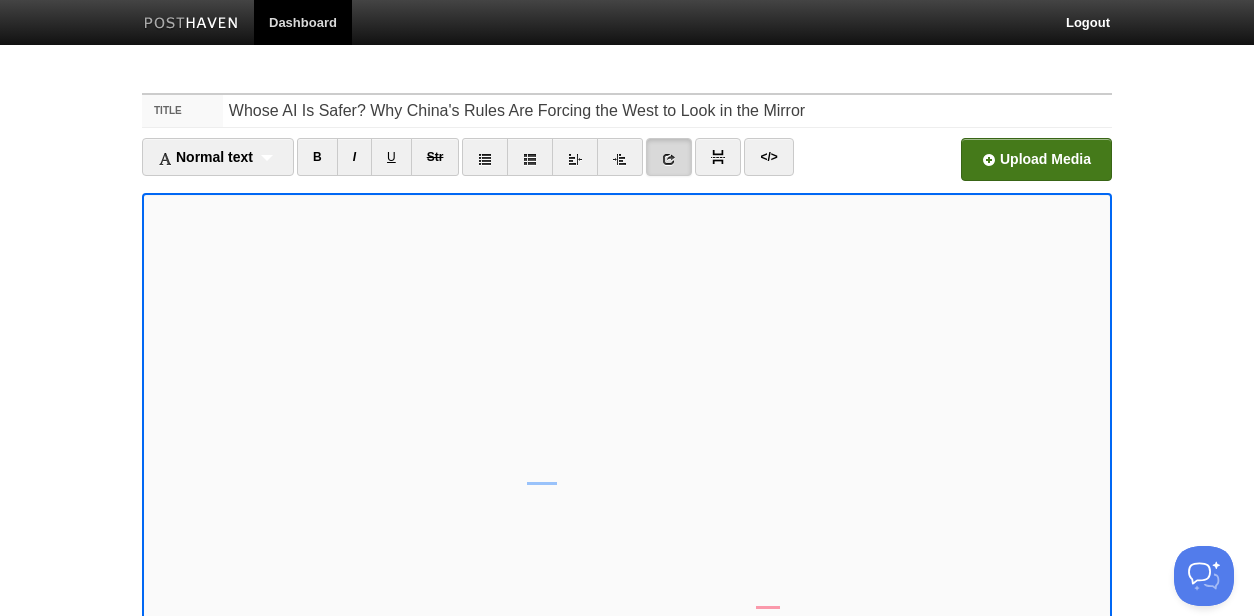 scroll, scrollTop: 229, scrollLeft: 0, axis: vertical 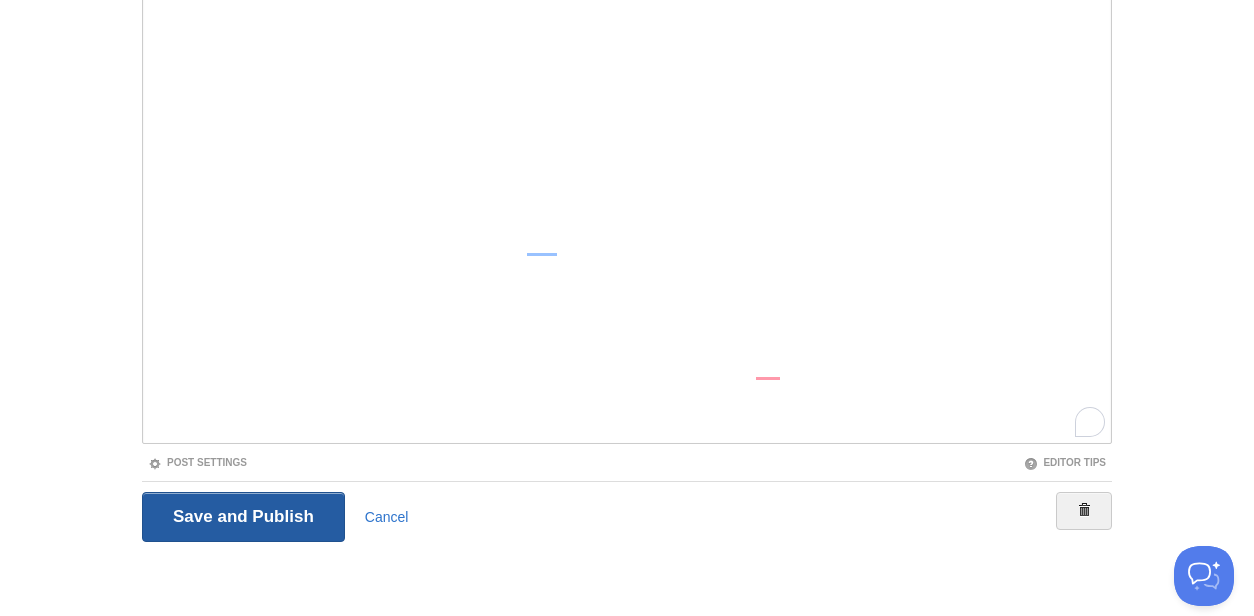 click on "Save and Publish" at bounding box center (243, 517) 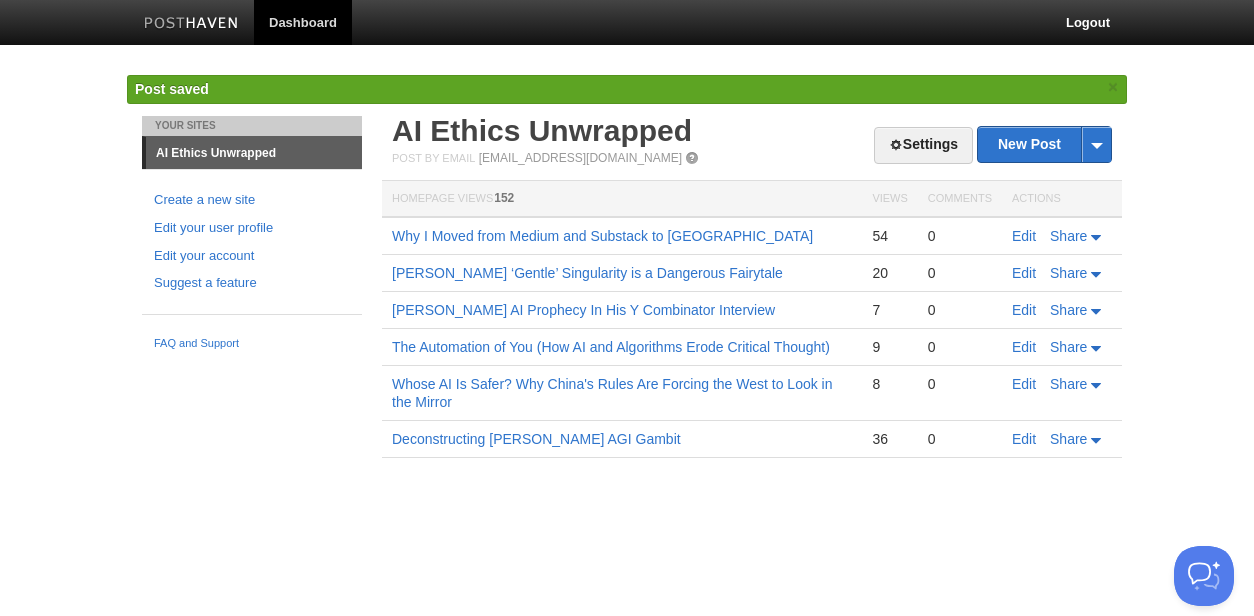 scroll, scrollTop: 0, scrollLeft: 0, axis: both 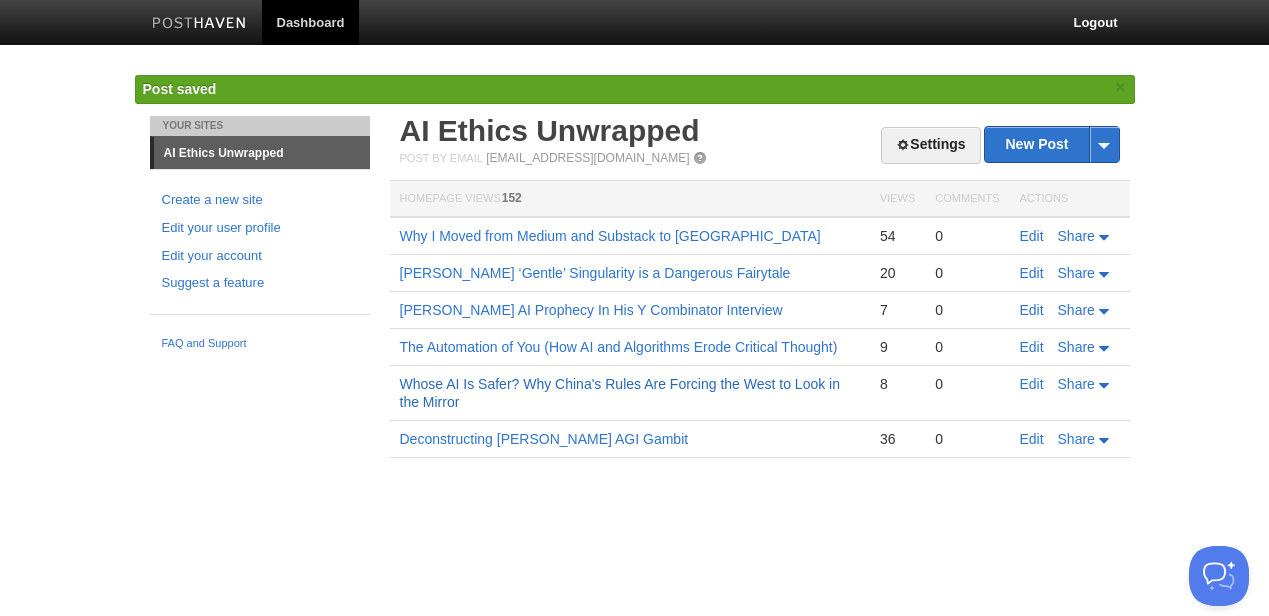 click on "Whose AI Is Safer? Why China's Rules Are Forcing the West to Look in the Mirror" at bounding box center (620, 393) 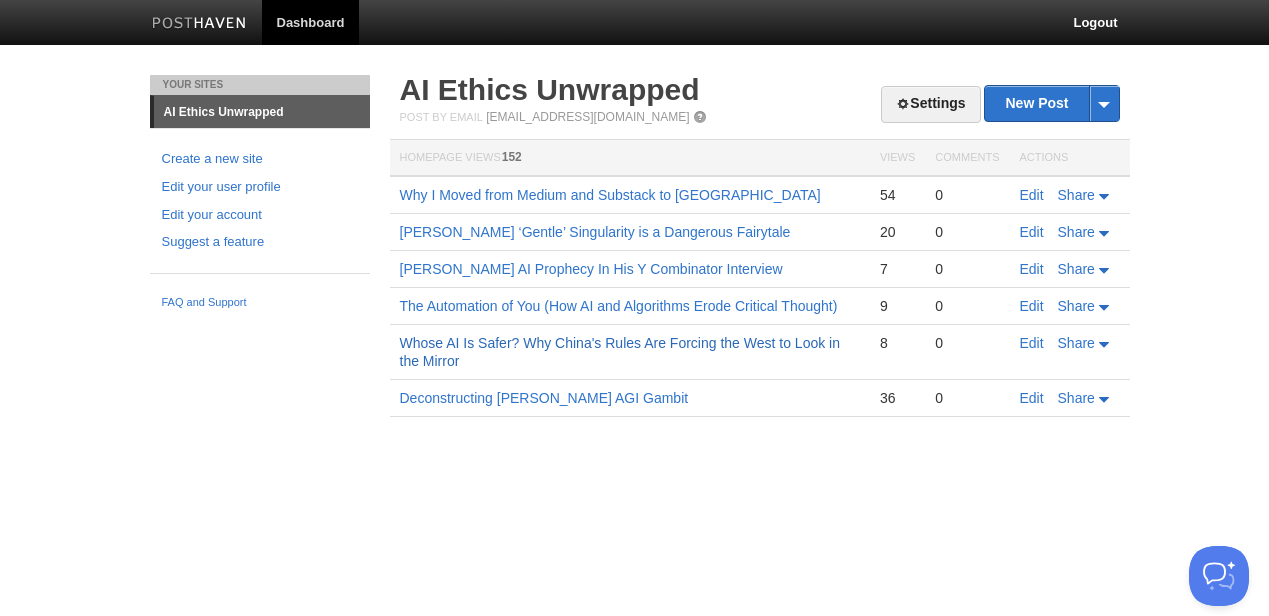 click on "Whose AI Is Safer? Why China's Rules Are Forcing the West to Look in the Mirror" at bounding box center [620, 352] 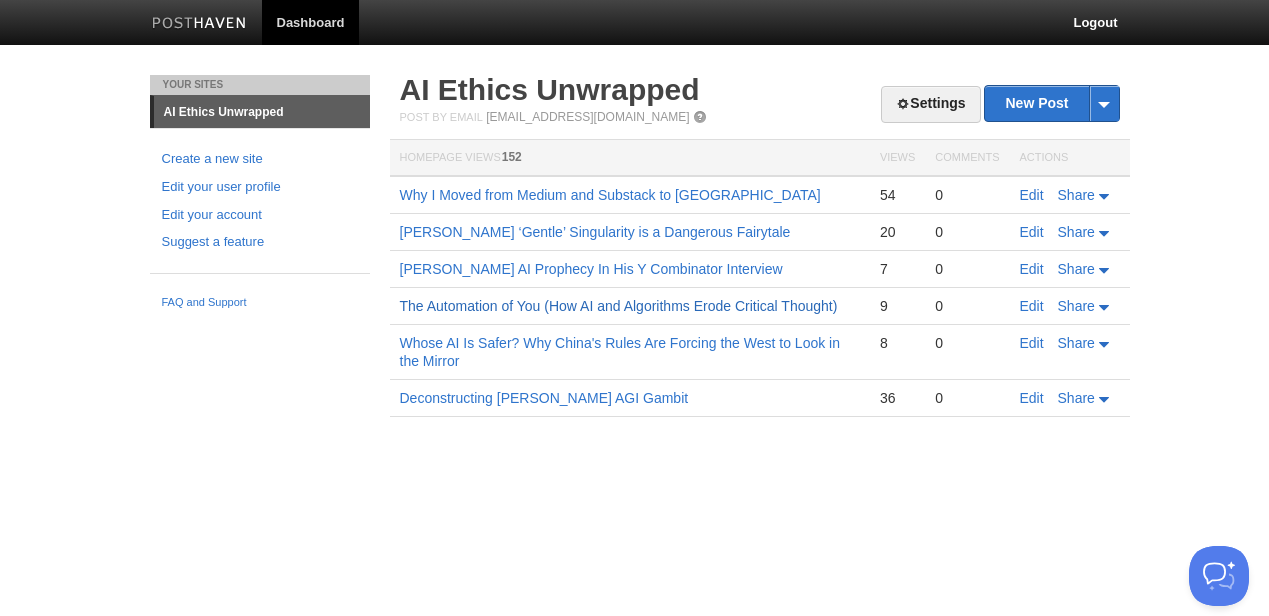click on "The Automation of You (How AI and Algorithms Erode Critical Thought)" at bounding box center [619, 306] 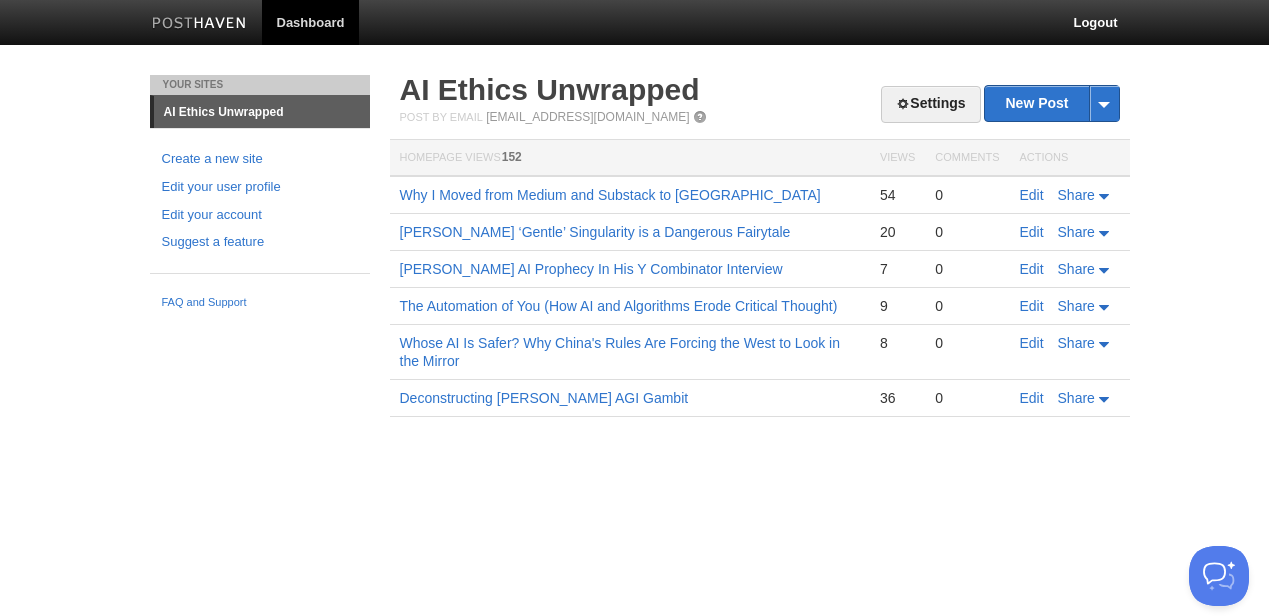 click on "Edit" at bounding box center (1032, 306) 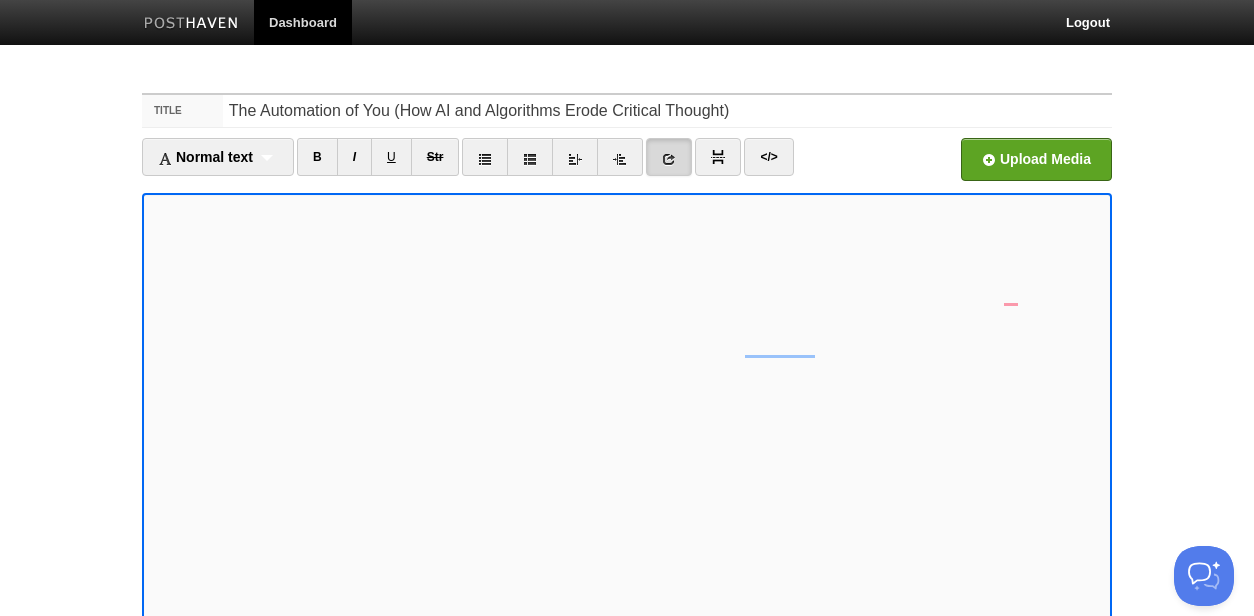 scroll, scrollTop: 0, scrollLeft: 0, axis: both 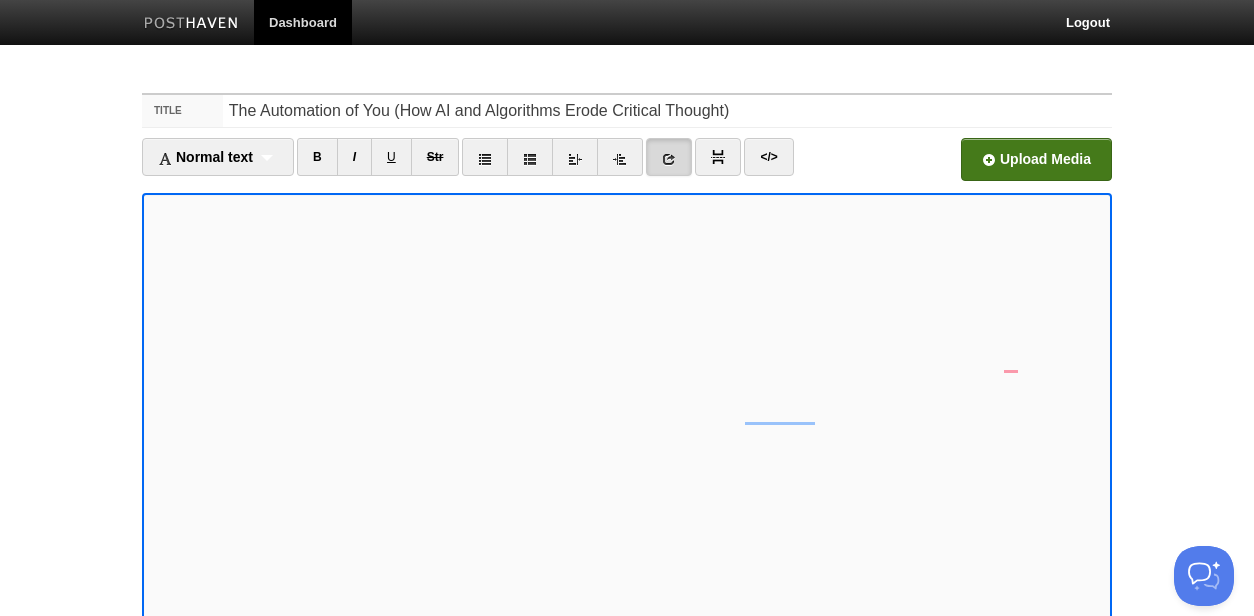 click at bounding box center [433, 165] 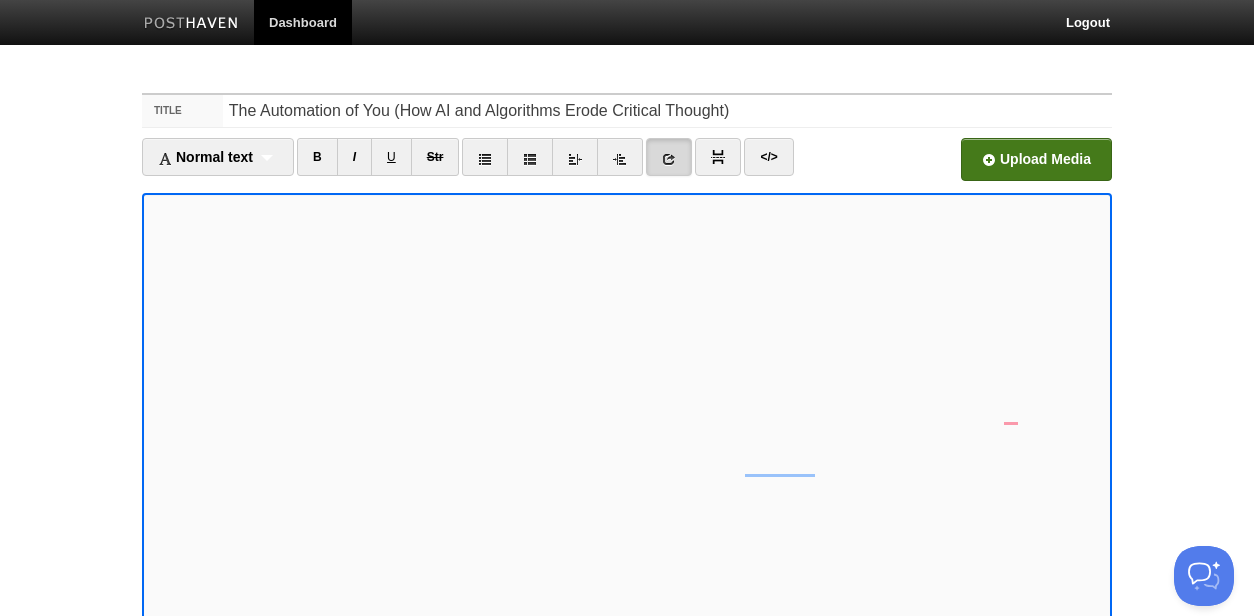 scroll, scrollTop: 867, scrollLeft: 0, axis: vertical 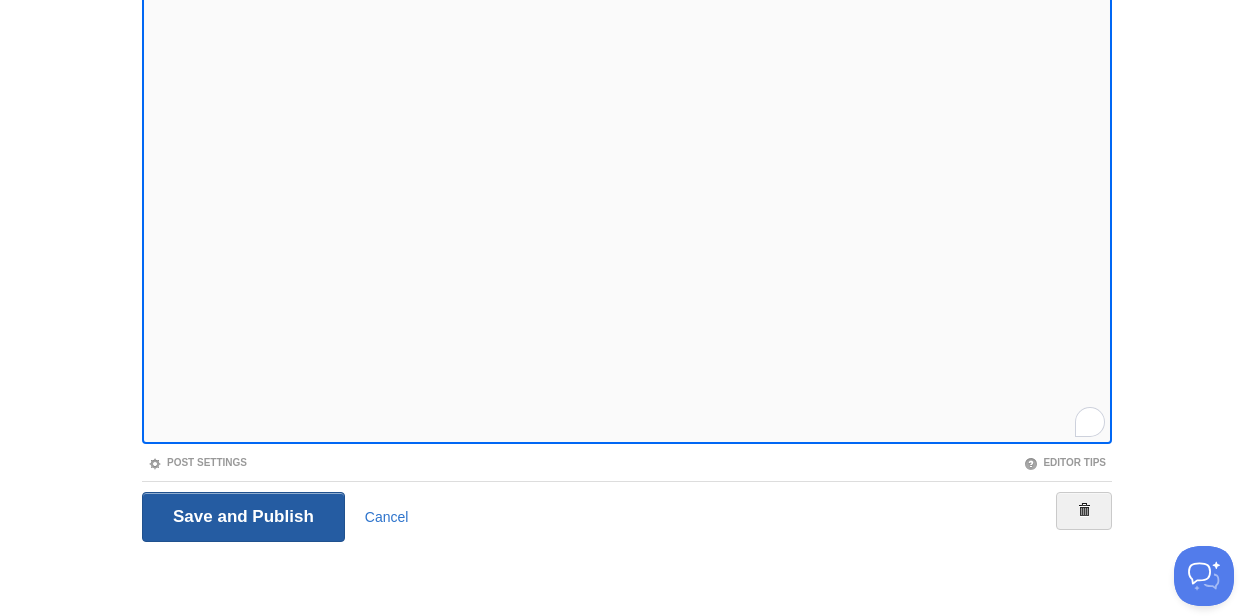 click on "Save and Publish" at bounding box center (243, 517) 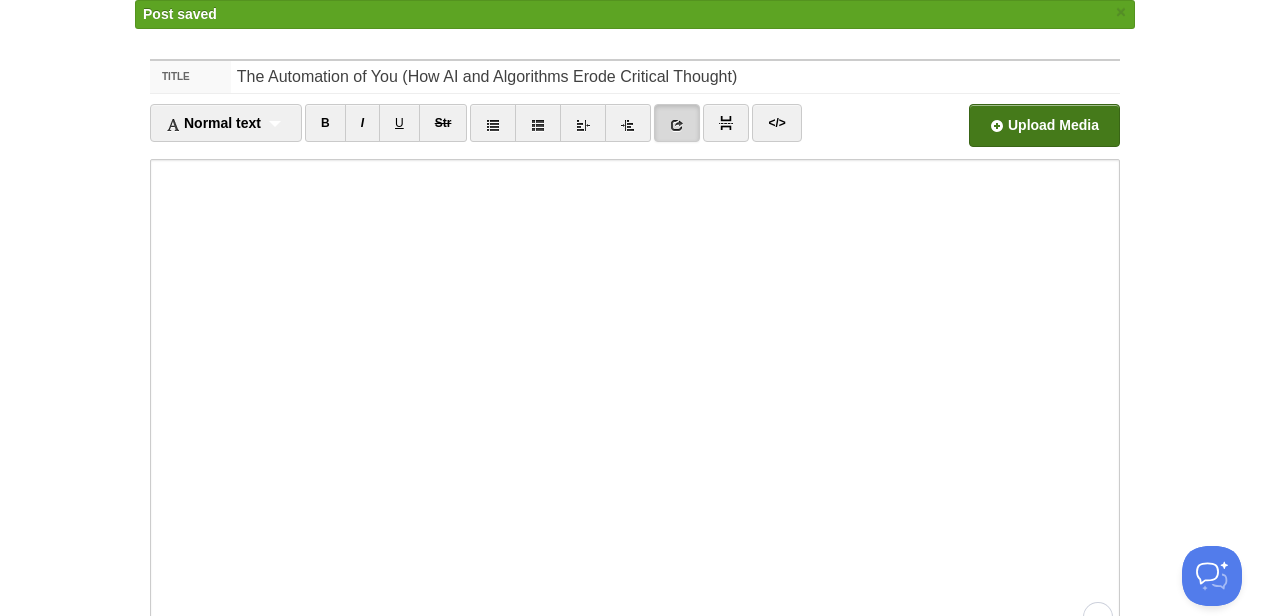 scroll, scrollTop: 0, scrollLeft: 0, axis: both 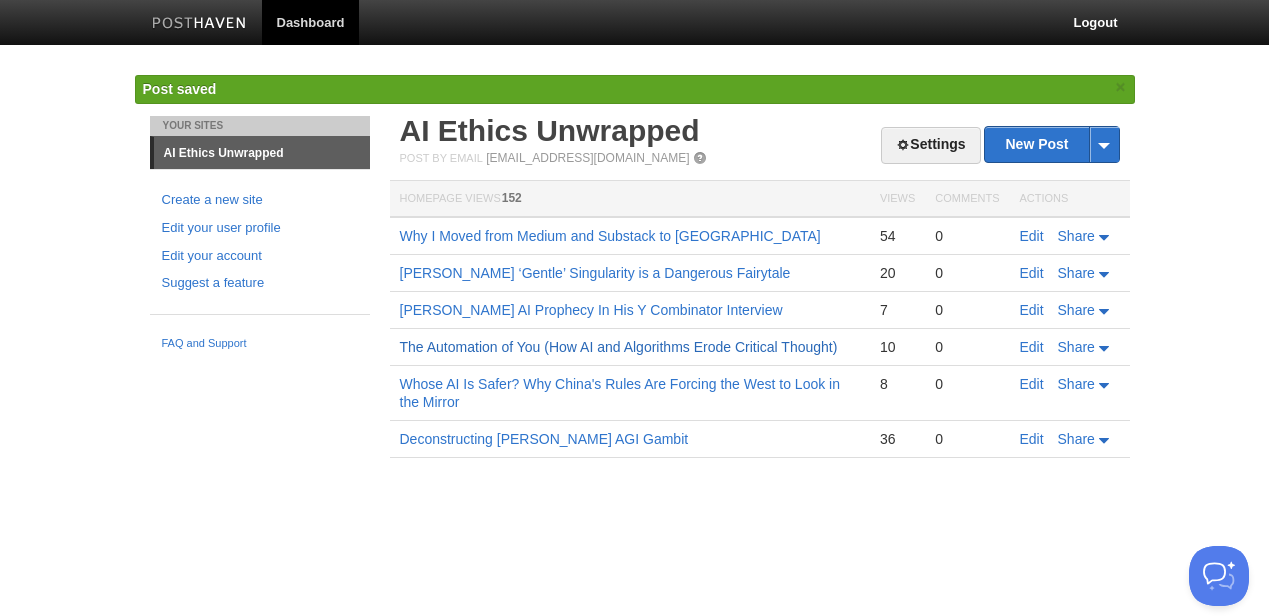 click on "The Automation of You (How AI and Algorithms Erode Critical Thought)" at bounding box center (619, 347) 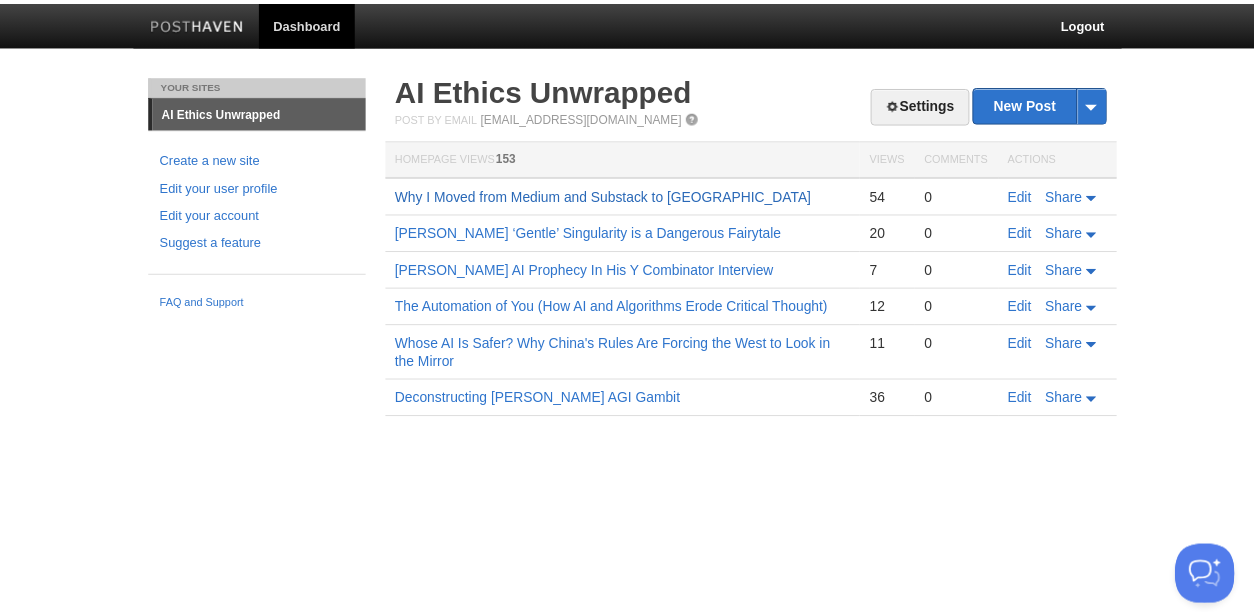 scroll, scrollTop: 0, scrollLeft: 0, axis: both 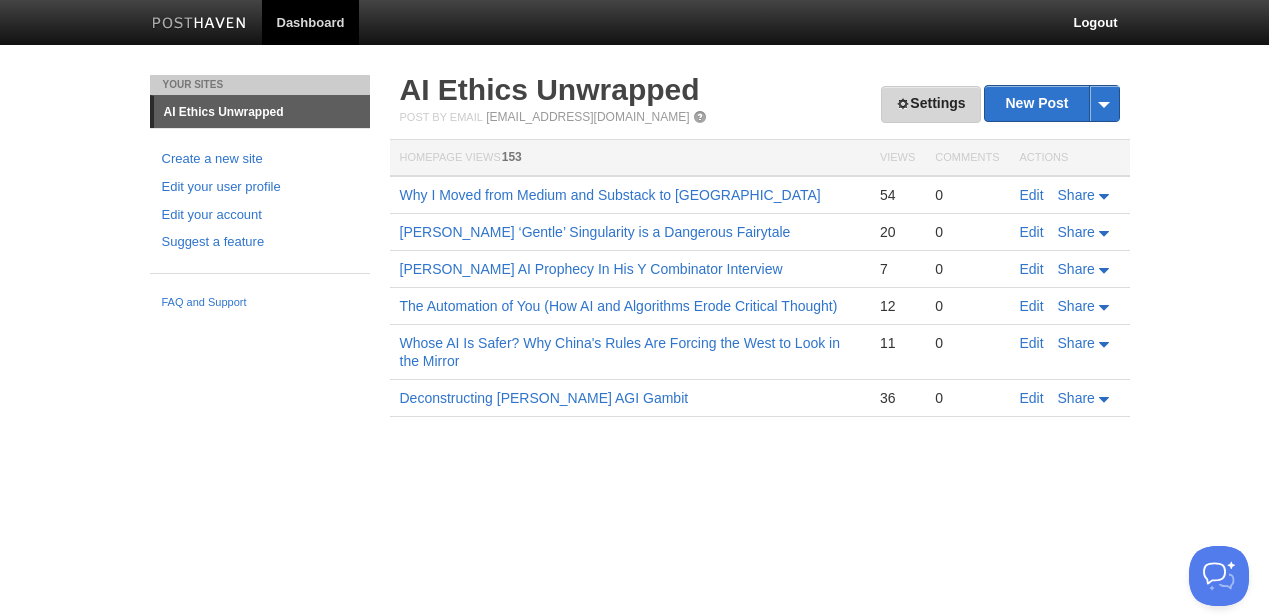 click on "Settings" at bounding box center (930, 104) 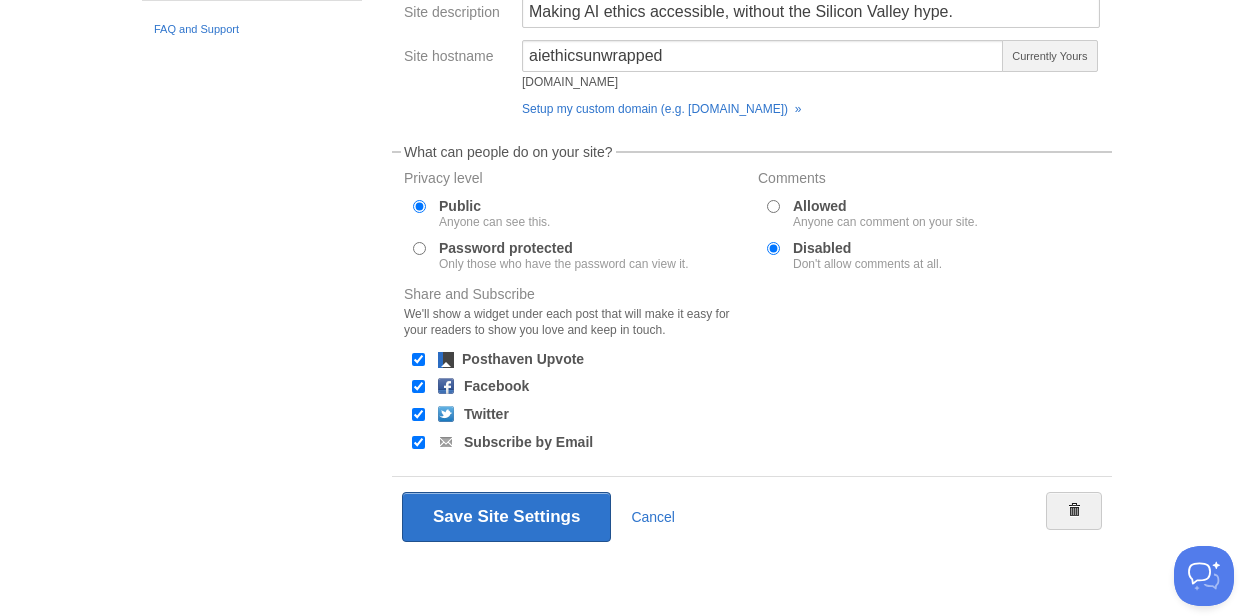 scroll, scrollTop: 0, scrollLeft: 0, axis: both 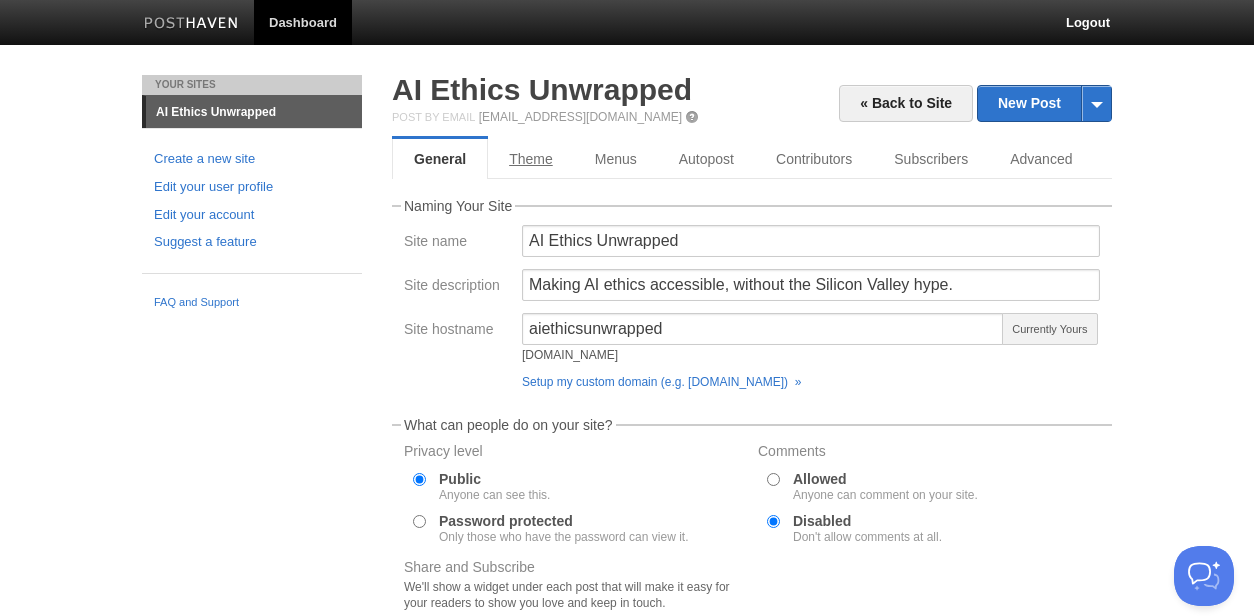click on "Theme" at bounding box center [531, 159] 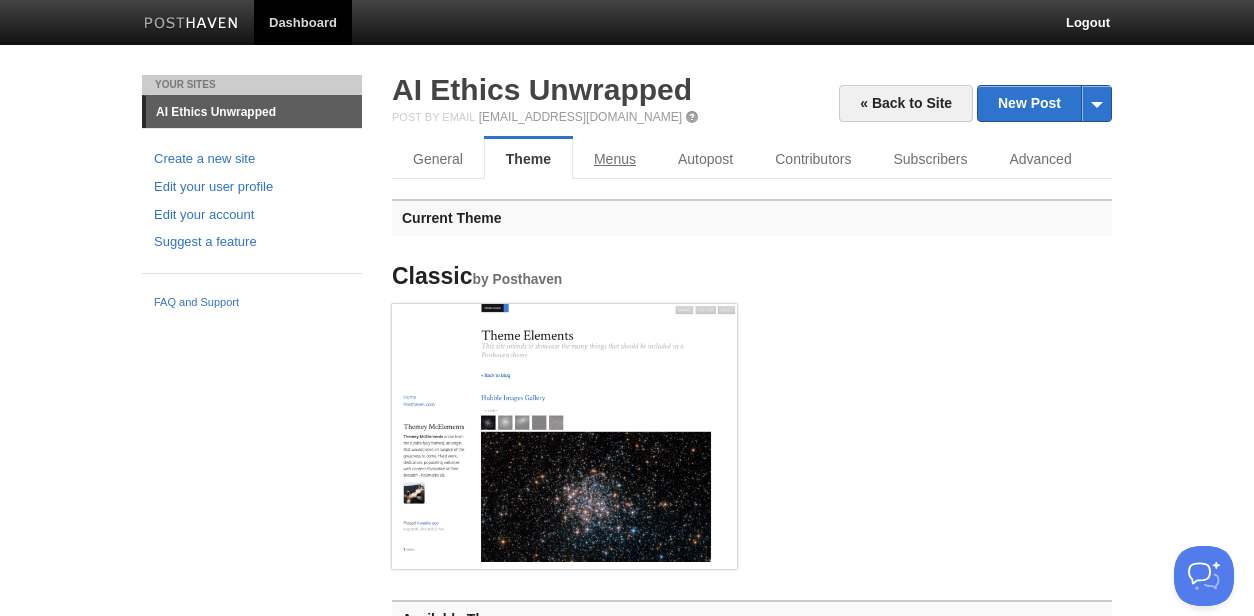 click on "Menus" at bounding box center (615, 159) 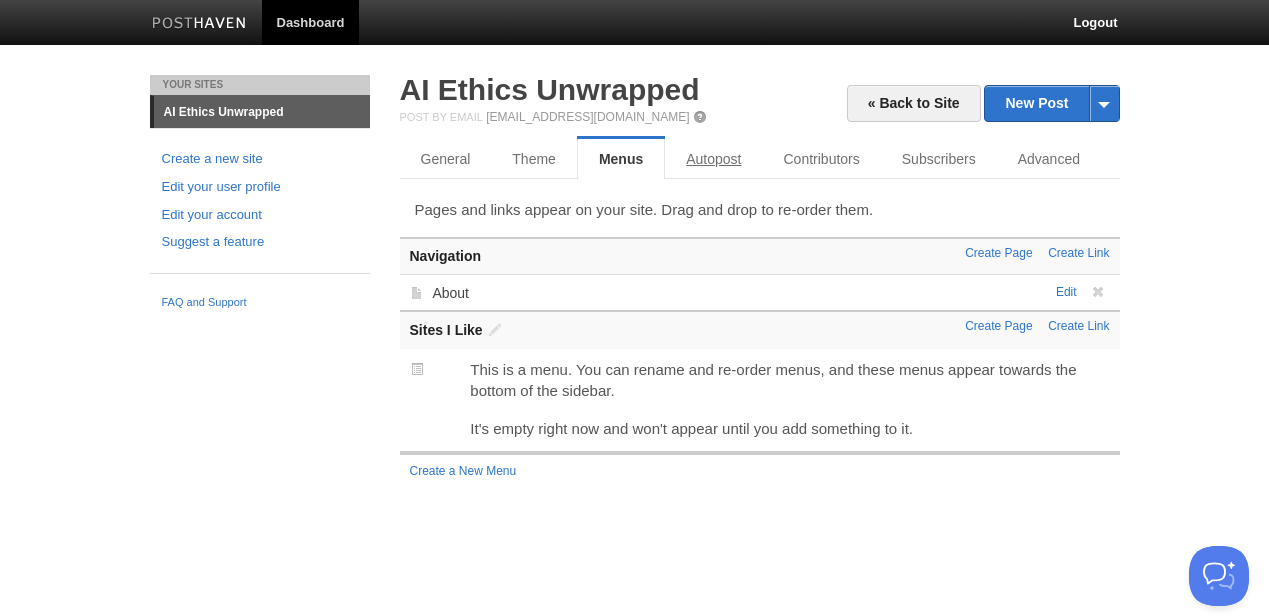 click on "Autopost" at bounding box center (713, 159) 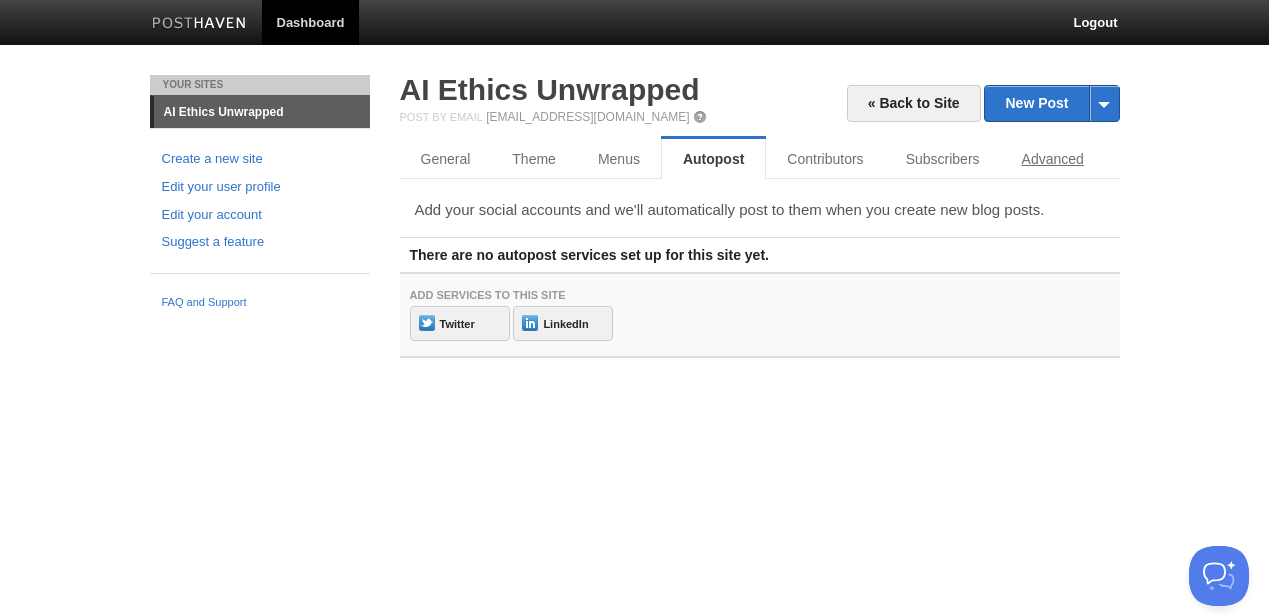 click on "Advanced" at bounding box center [1053, 159] 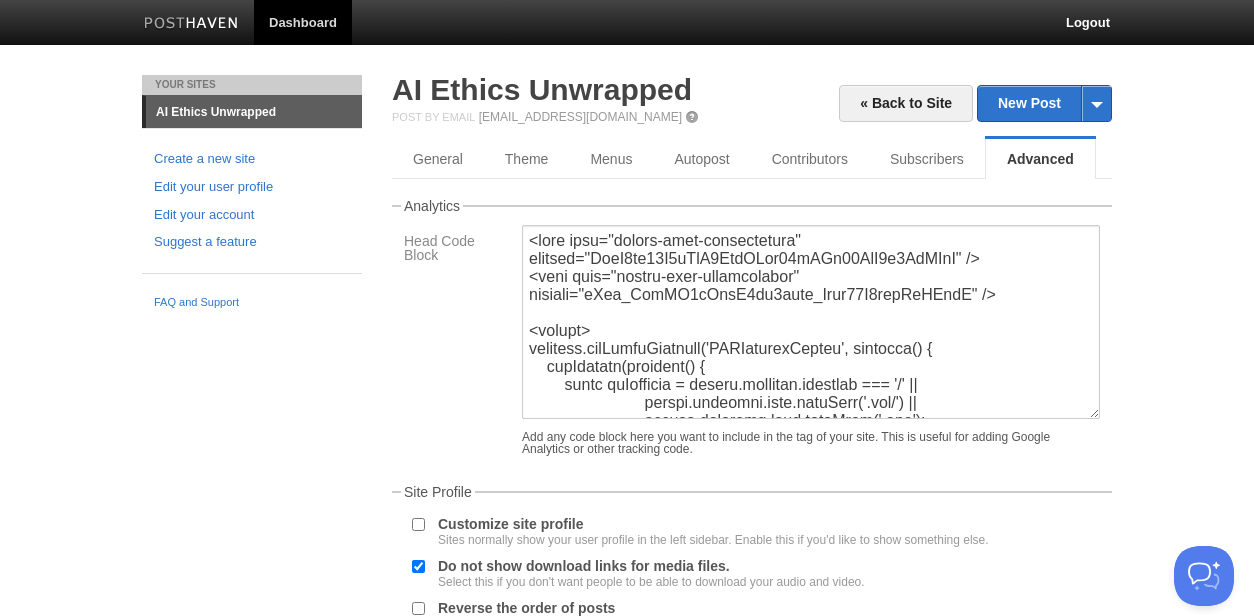 scroll, scrollTop: 67, scrollLeft: 0, axis: vertical 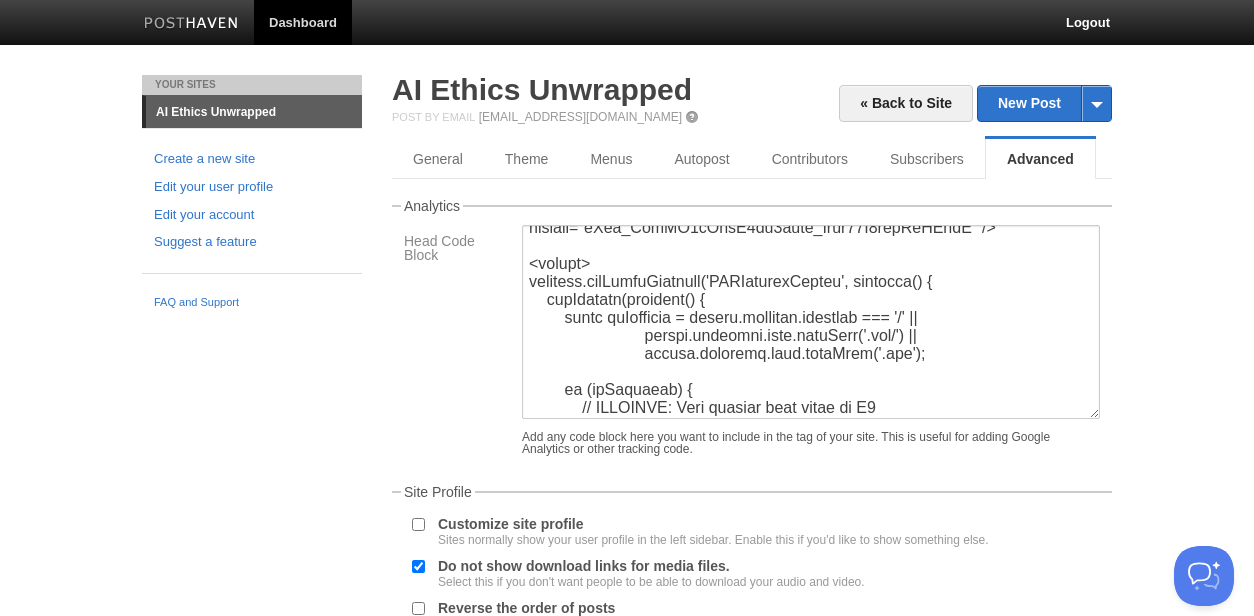 click on "AI Ethics Unwrapped" at bounding box center (254, 112) 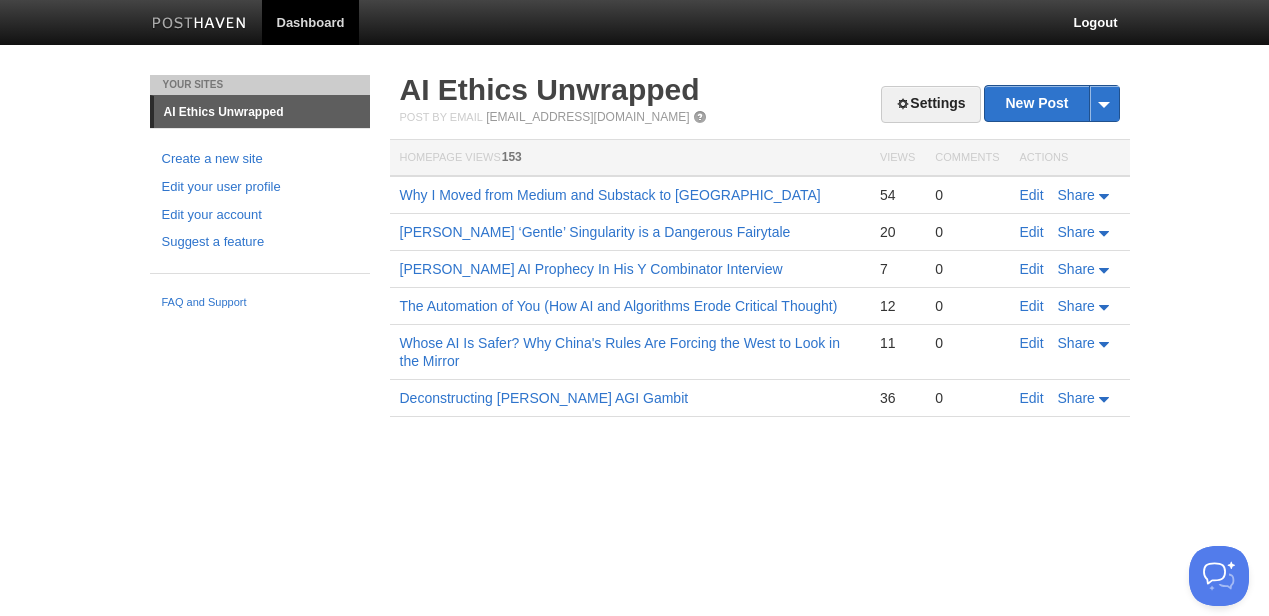 click on "Dashboard" at bounding box center (311, 22) 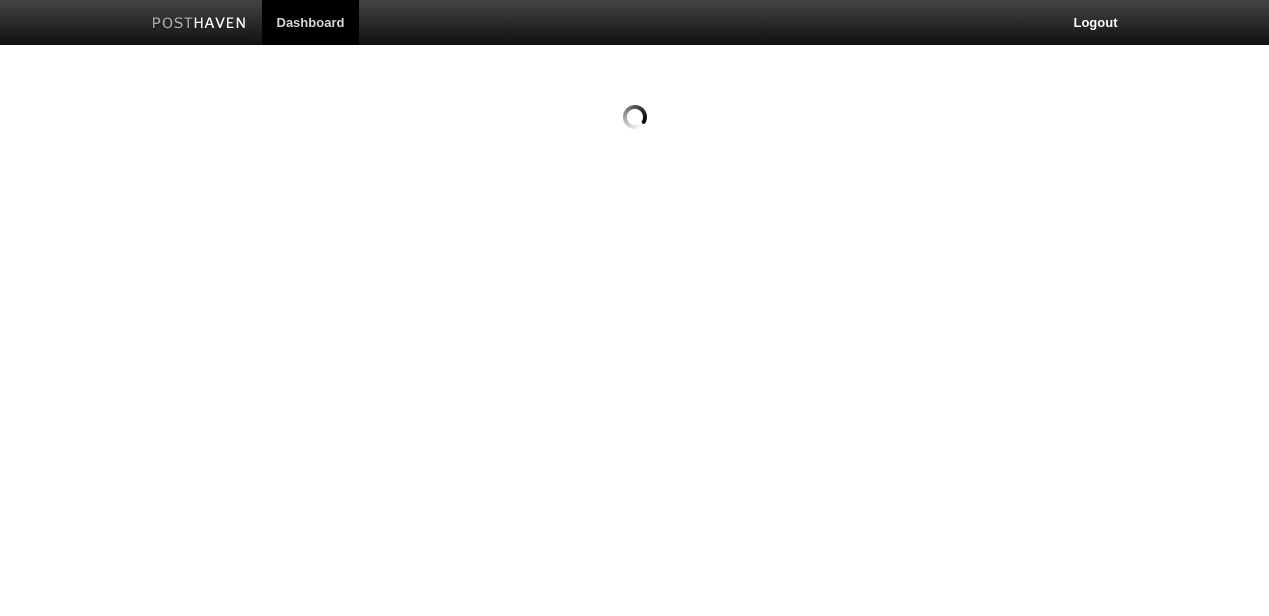 scroll, scrollTop: 0, scrollLeft: 0, axis: both 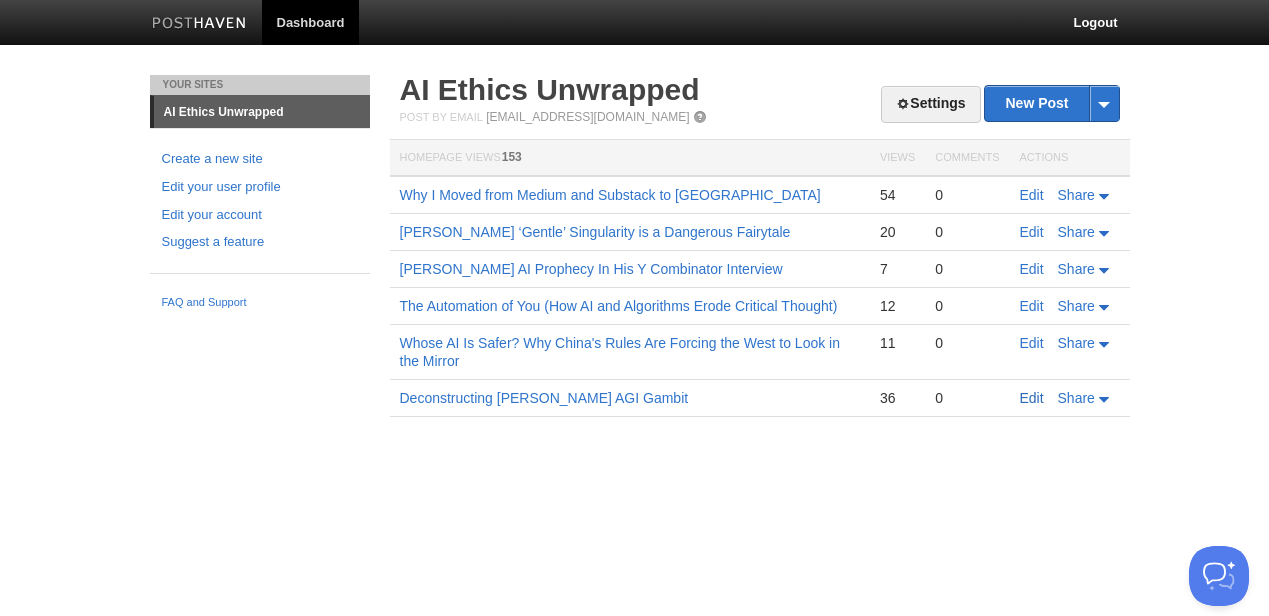 click on "Edit" at bounding box center [1032, 398] 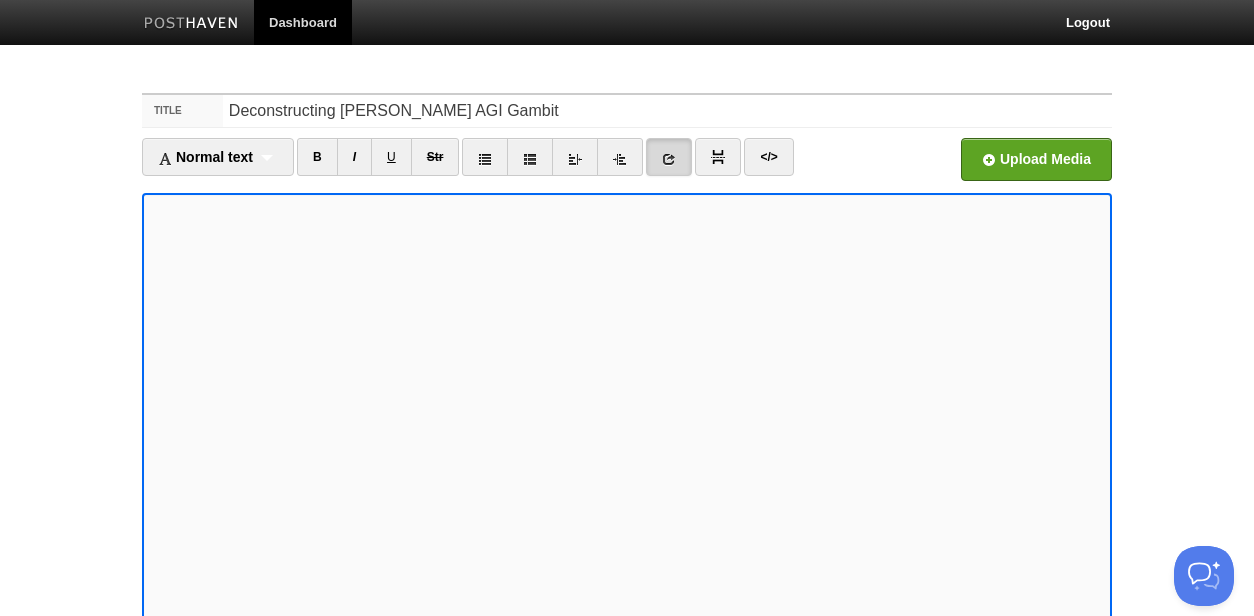 scroll, scrollTop: 0, scrollLeft: 0, axis: both 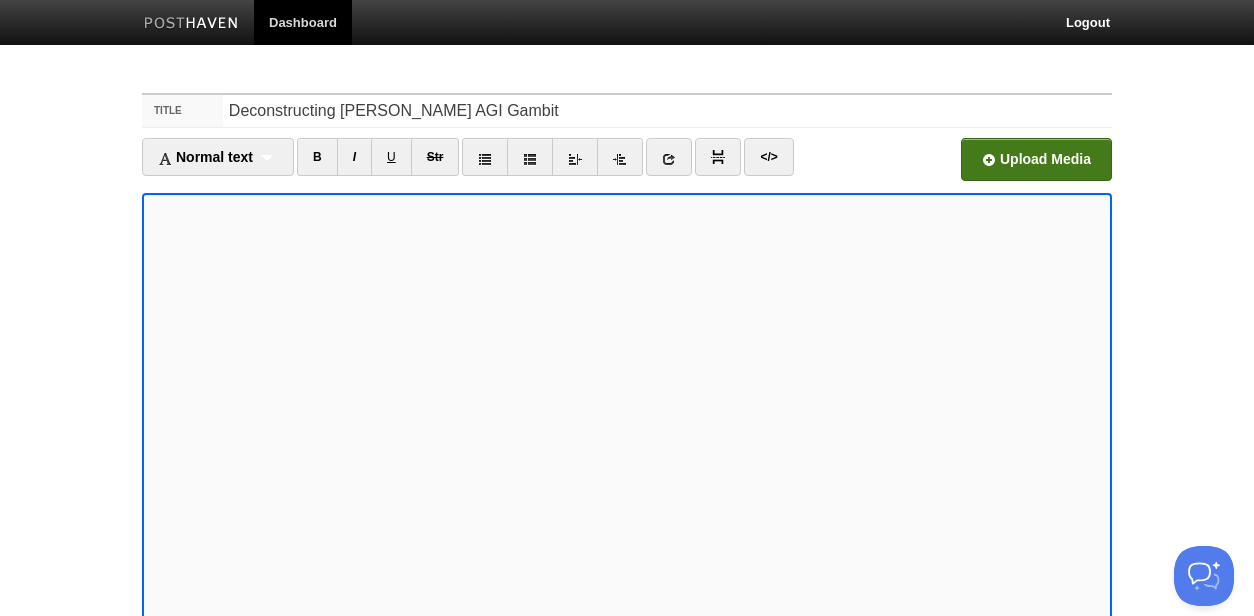 click at bounding box center (433, 165) 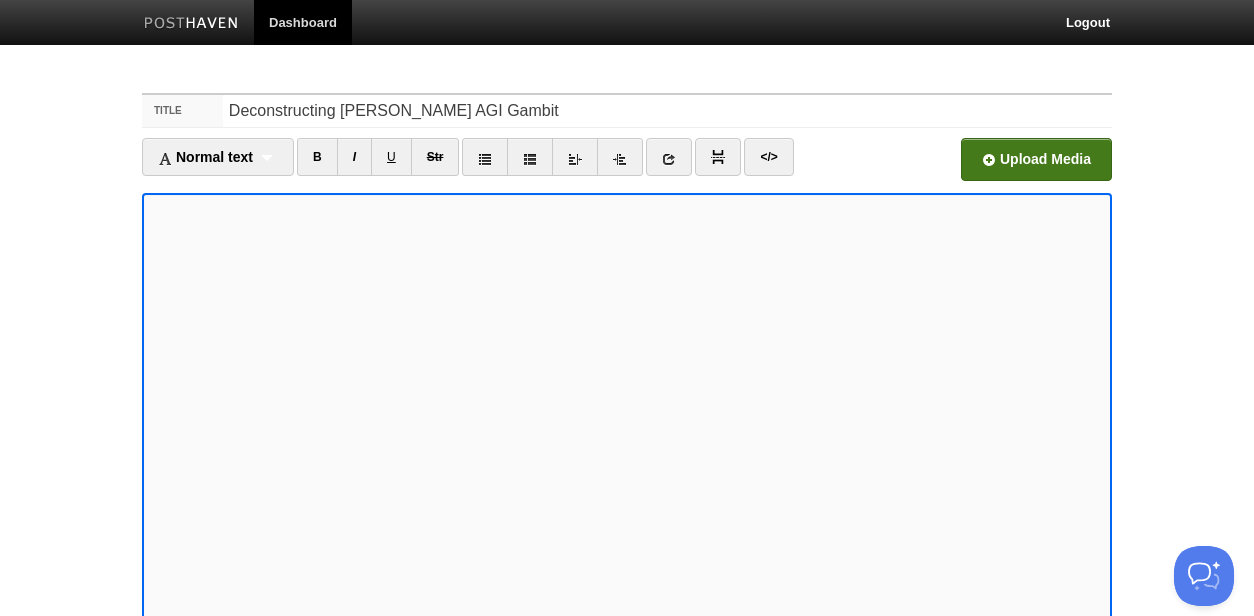 scroll, scrollTop: 1670, scrollLeft: 0, axis: vertical 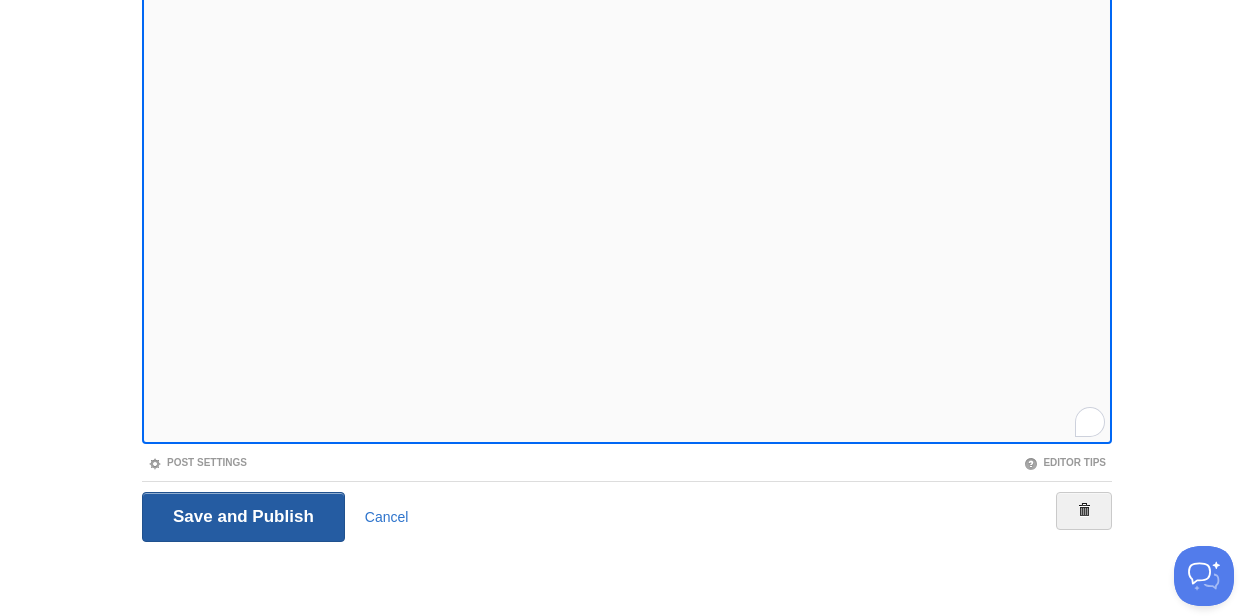 click on "Save and Publish" at bounding box center (243, 517) 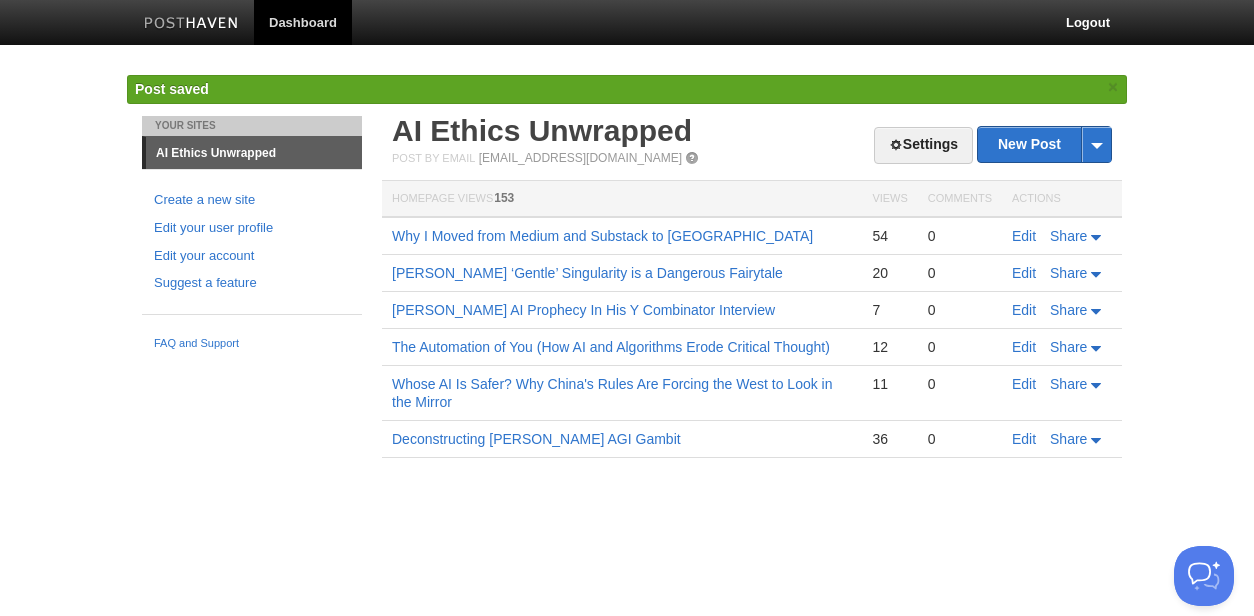 scroll, scrollTop: 0, scrollLeft: 0, axis: both 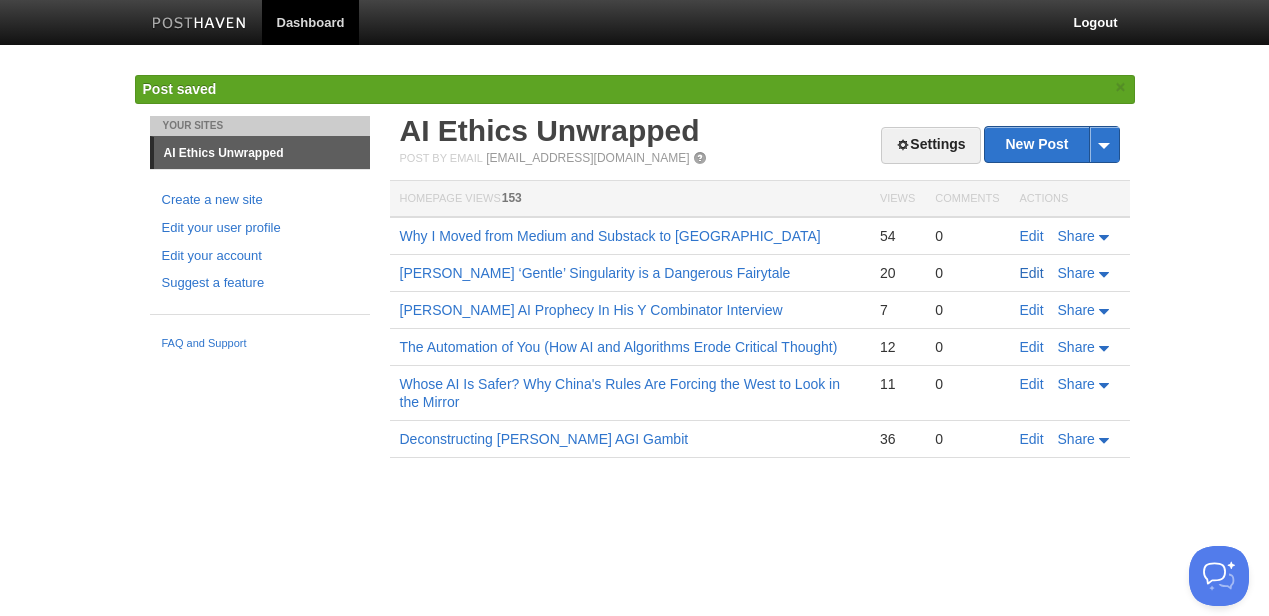 click on "Edit" at bounding box center [1032, 273] 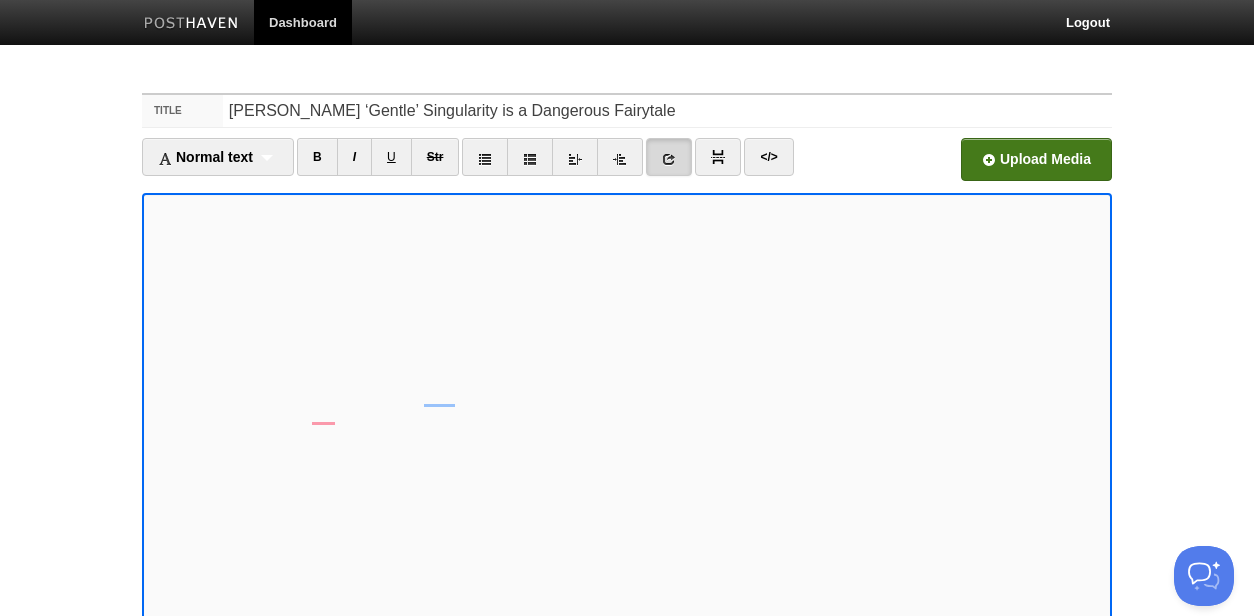 click at bounding box center (433, 165) 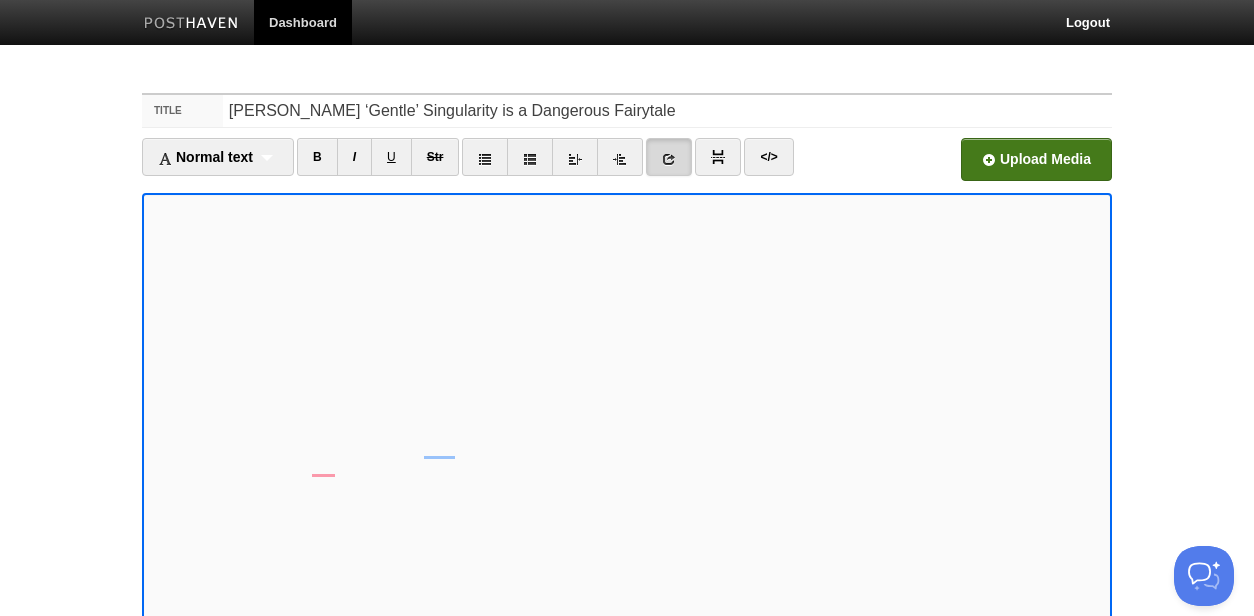 scroll, scrollTop: 893, scrollLeft: 0, axis: vertical 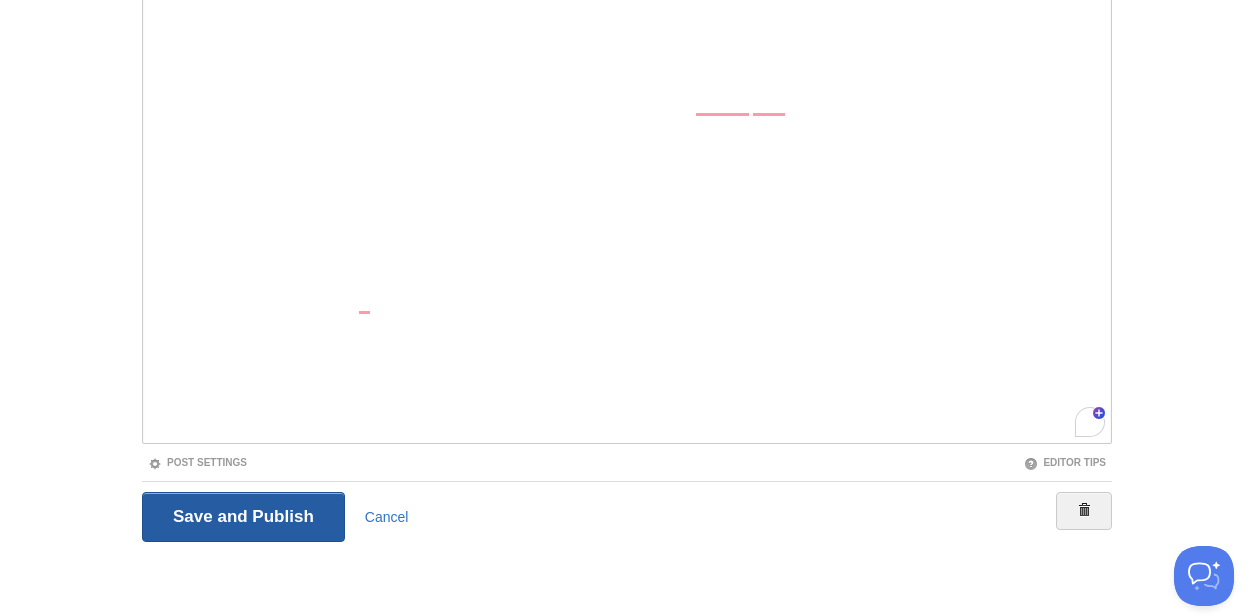 click on "Save and Publish" at bounding box center [243, 517] 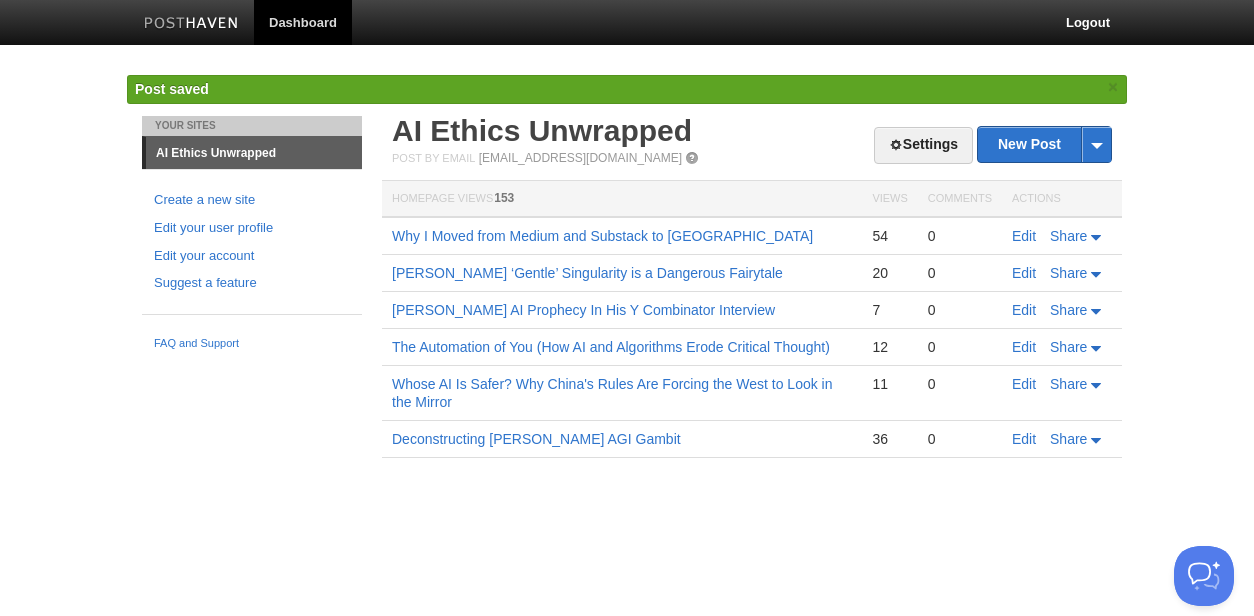 scroll, scrollTop: 0, scrollLeft: 0, axis: both 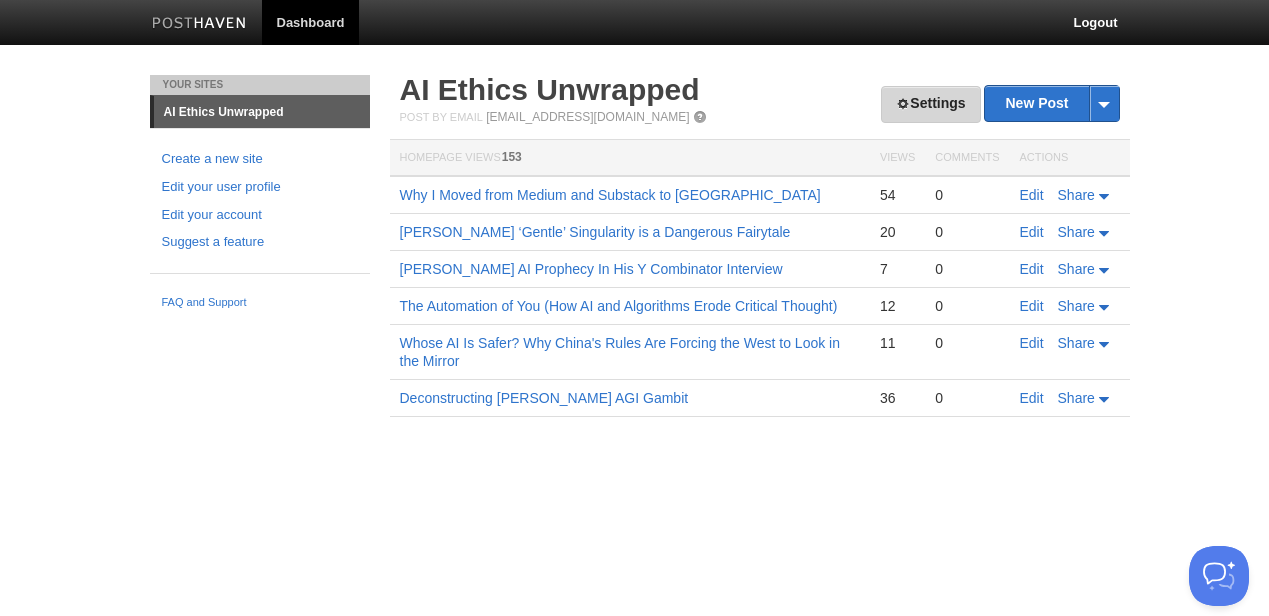 click on "Settings" at bounding box center [930, 104] 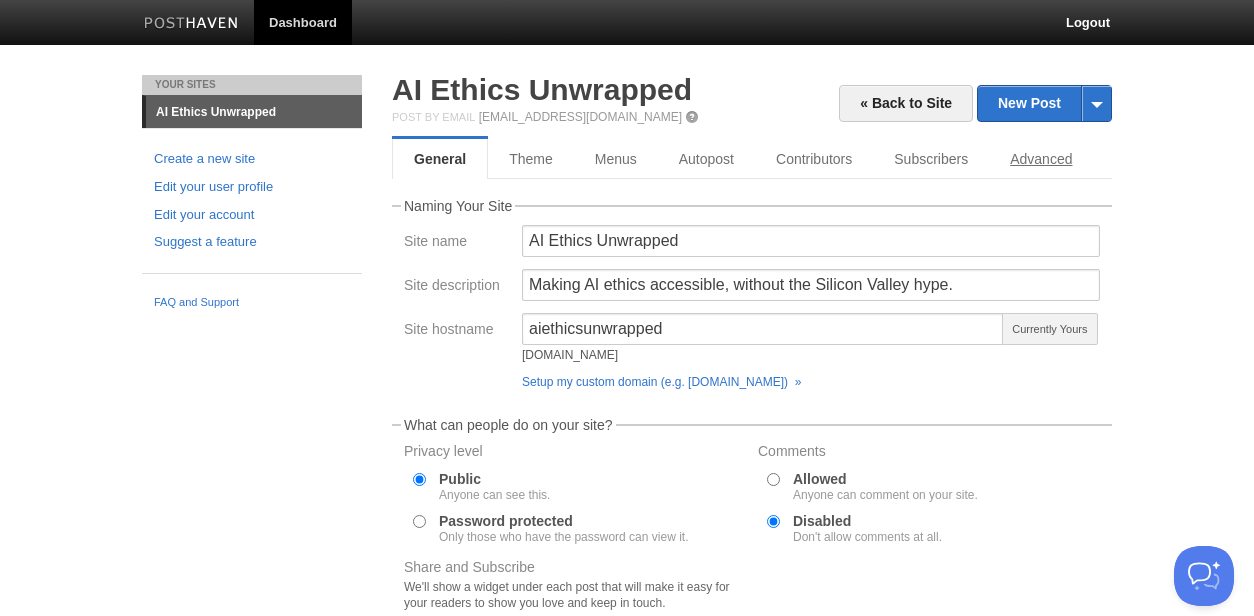 click on "« Back to Site
New Post
by Web
by Email
AI Ethics Unwrapped
Post by Email
post@aiethicsunwrapped.posthaven.com
General
Theme
Menus
Autopost
Contributors
Subscribers
Advanced
Naming Your Site
Site name
AI Ethics Unwrapped
Site description
Making AI ethics accessible, without the Silicon Valley hype." at bounding box center [752, 452] 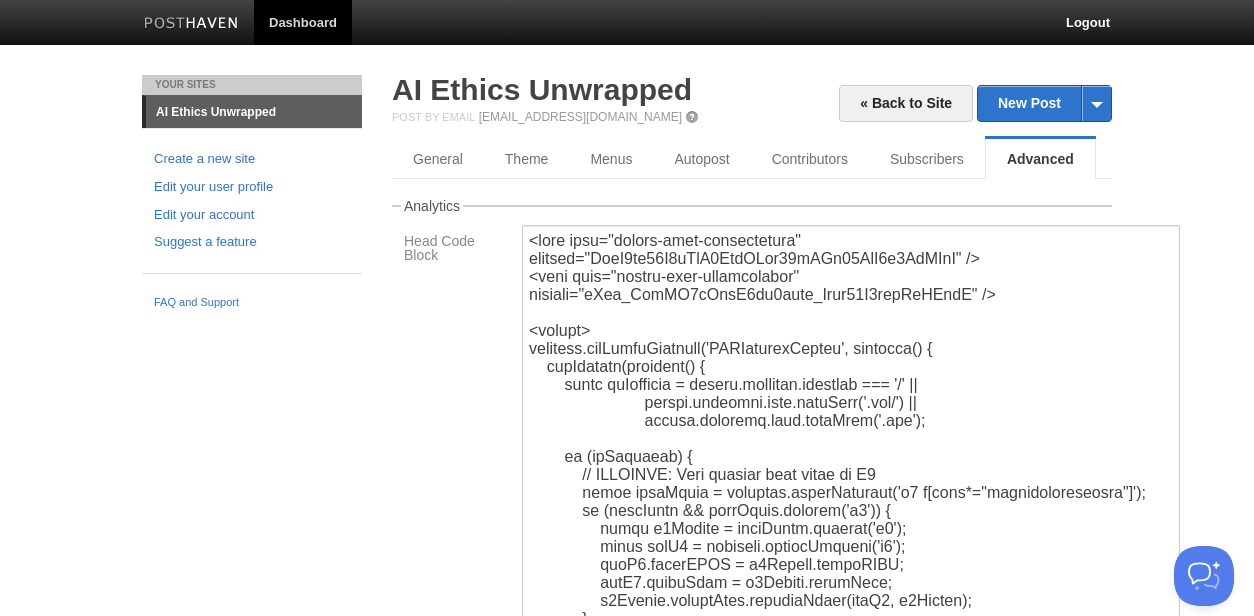 click on "Dashboard
Logout
Post saved
×
Post saved
×
Your Sites AI Ethics Unwrapped
Create a new site
Edit your user profile
Edit your account
Suggest a feature
FAQ and Support
« Back to Site
New Post
by Web
by Email
AI Ethics Unwrapped
Post by Email
post@aiethicsunwrapped.posthaven.com
General
Theme
Menus
Autopost
Contributors
Subscribers
Advanced
Analytics" at bounding box center (627, 686) 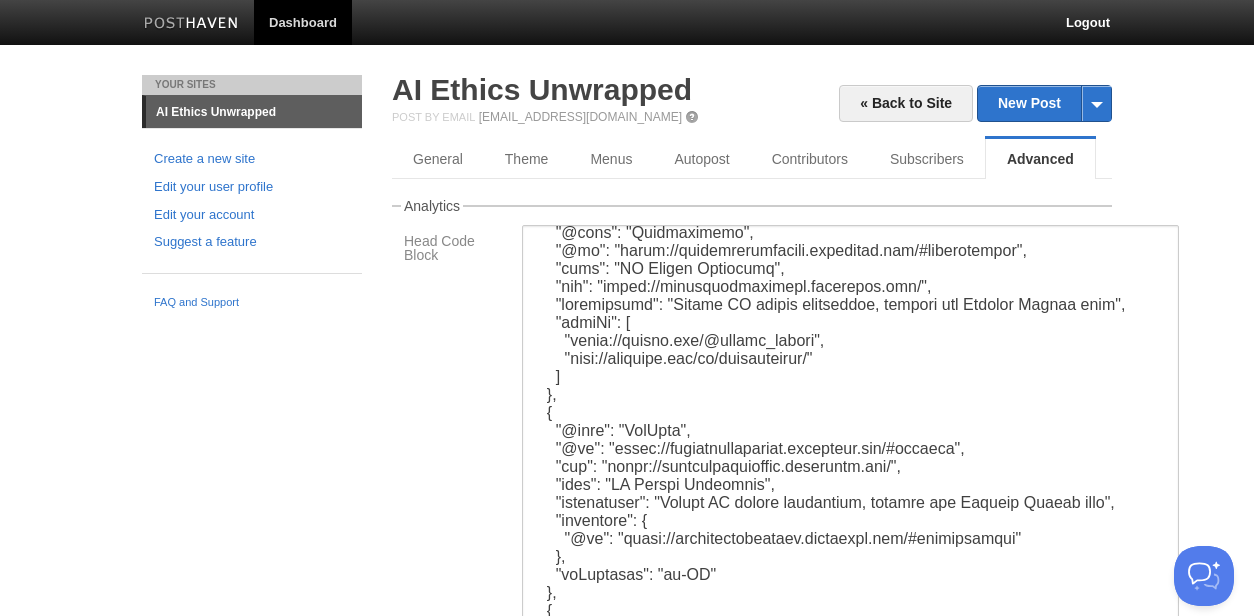 scroll, scrollTop: 1170, scrollLeft: 0, axis: vertical 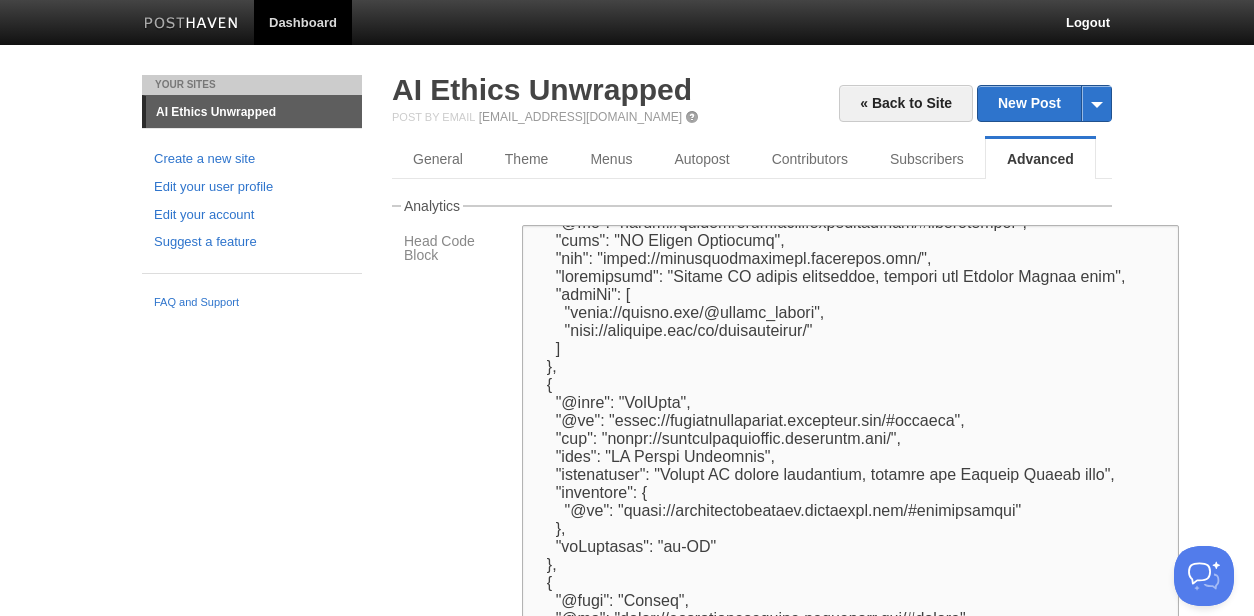 drag, startPoint x: 906, startPoint y: 420, endPoint x: 964, endPoint y: 416, distance: 58.137768 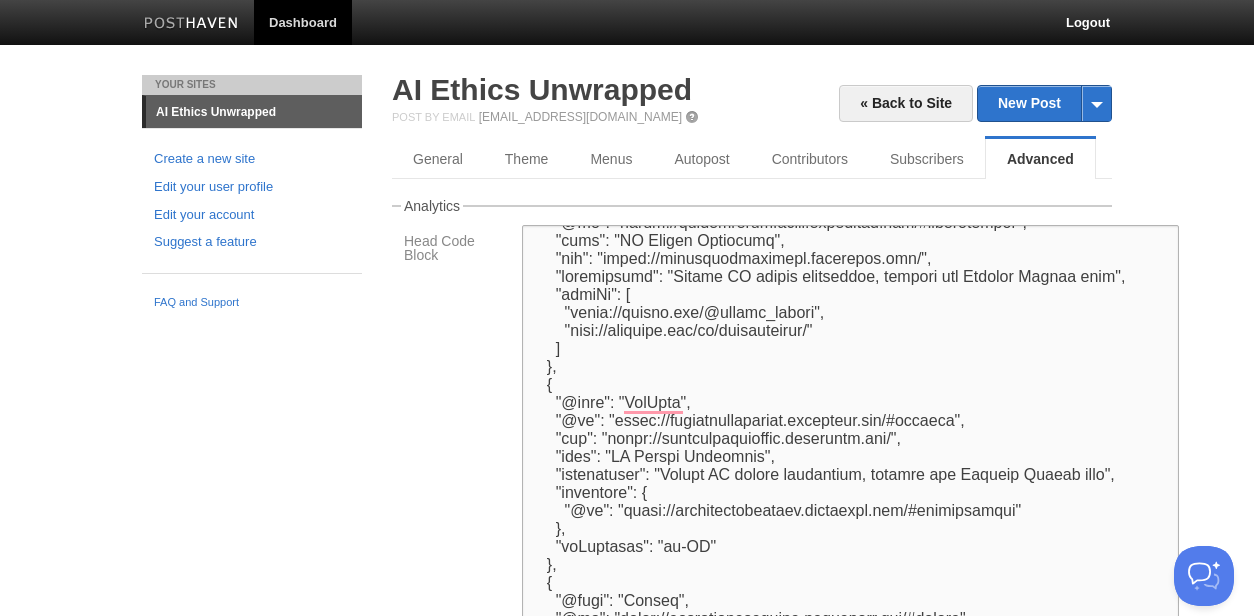 scroll, scrollTop: 1231, scrollLeft: 0, axis: vertical 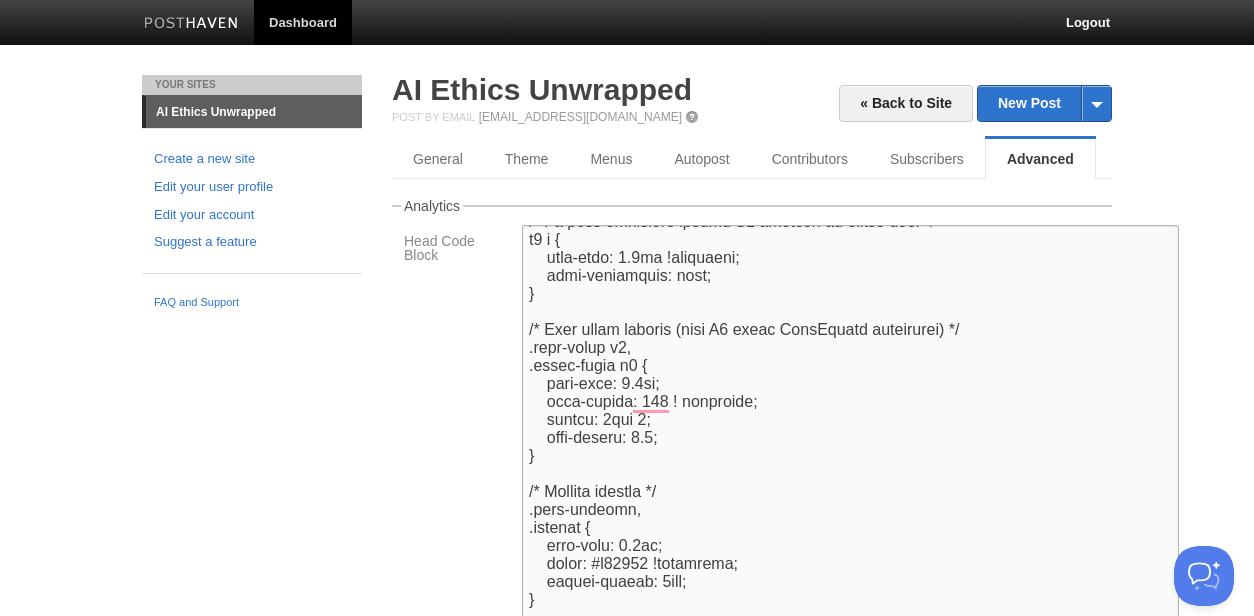 type on "<meta name="google-site-verification" content="CzaD6ql42J0gGkB0BeyOVwy92mZRt12ZwY8u6KcFKxY" />
<meta name="google-site-verification" content="bScc_JmnGL1hGfsH5ku5uqjz_Bmiz99F1ciaIzDUfgQ" />
<script>
document.addEventListener('DOMContentLoaded', function() {
setTimeout(function() {
const isHomepage = window.location.pathname === '/' ||
window.location.href.endsWith('.com/') ||
window.location.href.endsWith('.com');
if (isHomepage) {
// HOMEPAGE: Only promote site title to H1
const siteTitle = document.querySelector('h2 a[href*="aiethicsunwrapped"]');
if (siteTitle && siteTitle.closest('h2')) {
const h2Parent = siteTitle.closest('h2');
const newH1 = document.createElement('h1');
newH1.innerHTML = h2Parent.innerHTML;
newH1.className = h2Parent.className;
h2Parent.parentNode.replaceChild(newH1, h2Parent);
..." 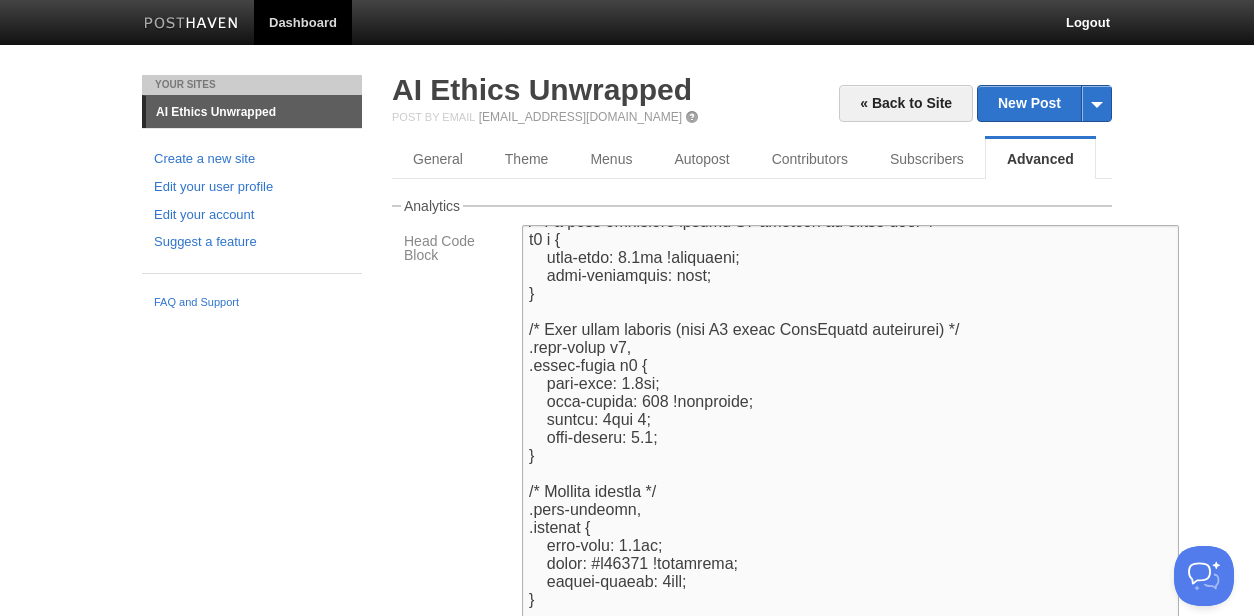 click at bounding box center [850, 610] 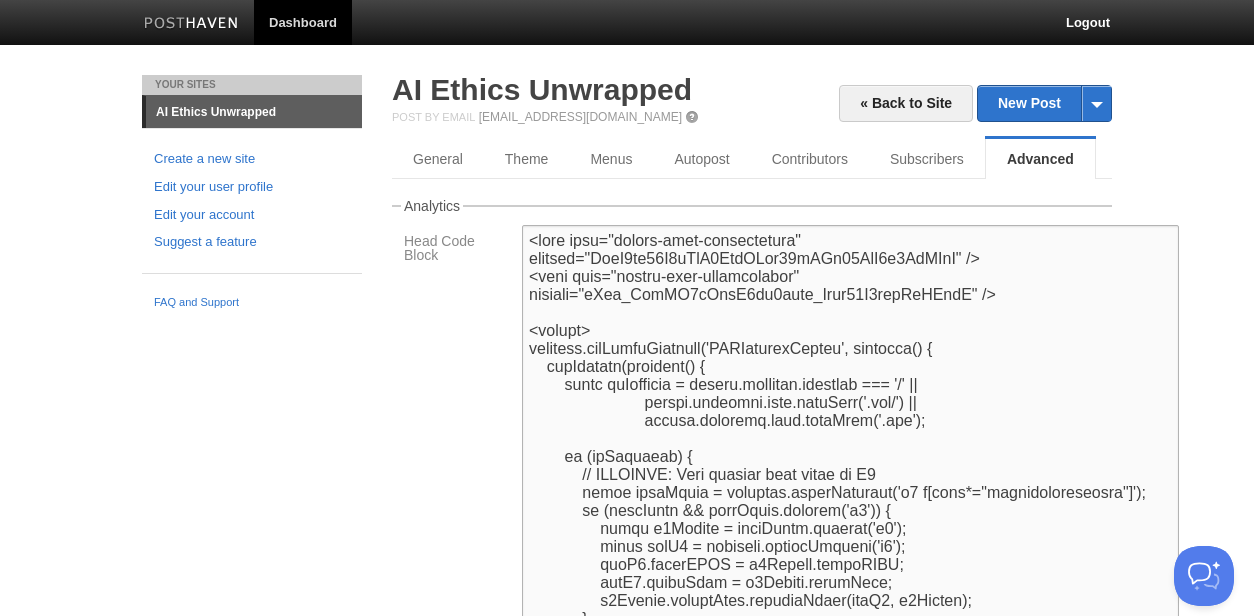 click at bounding box center [850, 610] 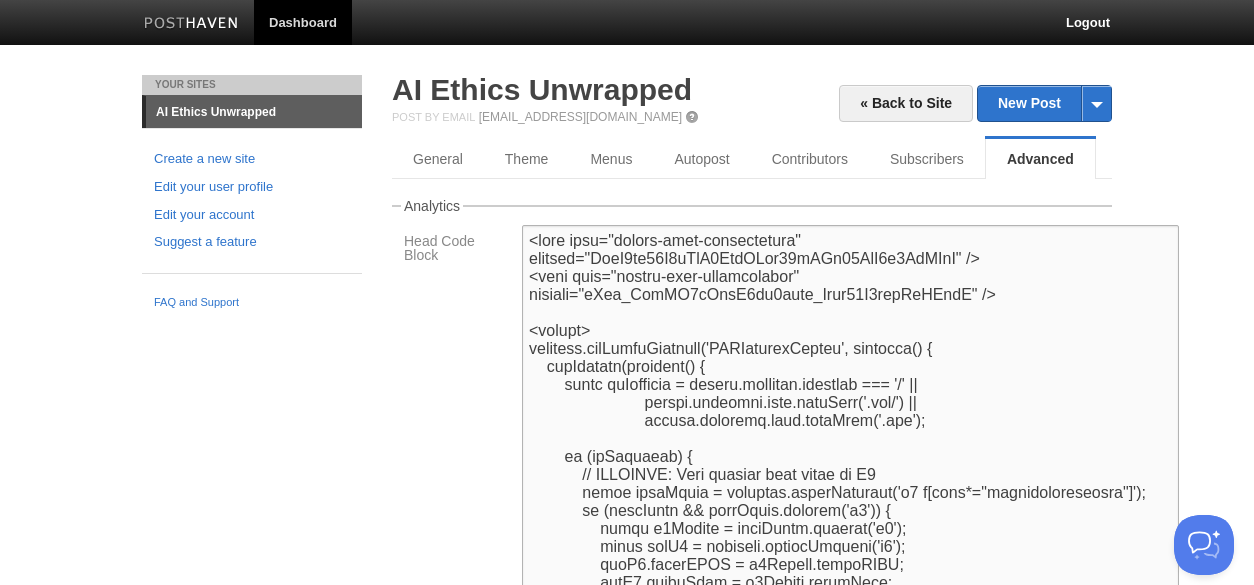click at bounding box center [850, 610] 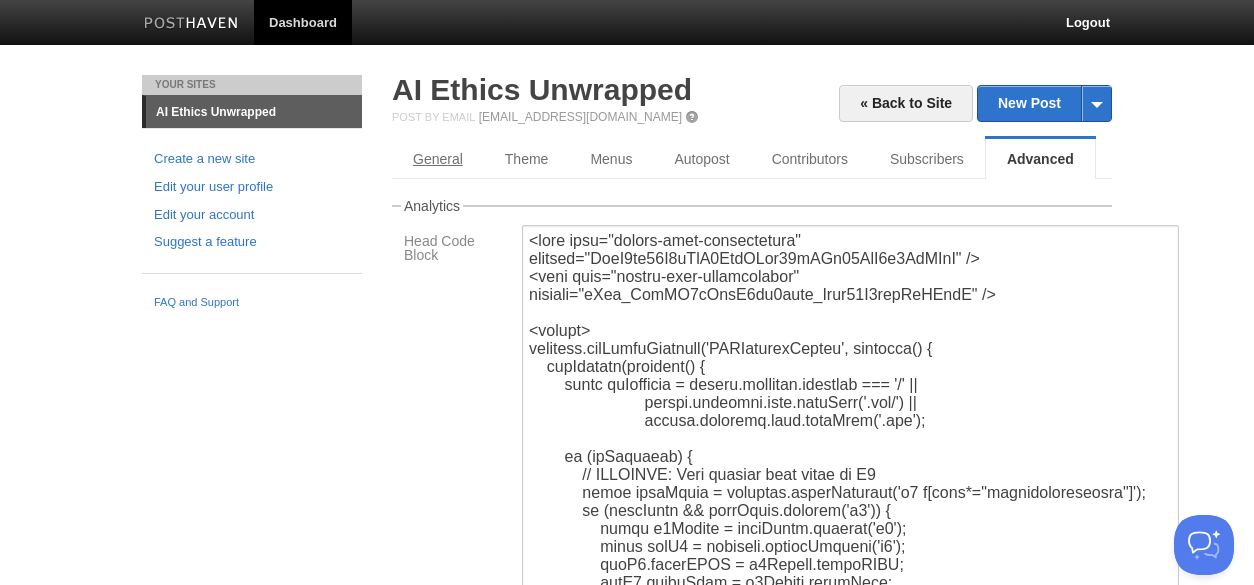 click on "General" at bounding box center [438, 159] 